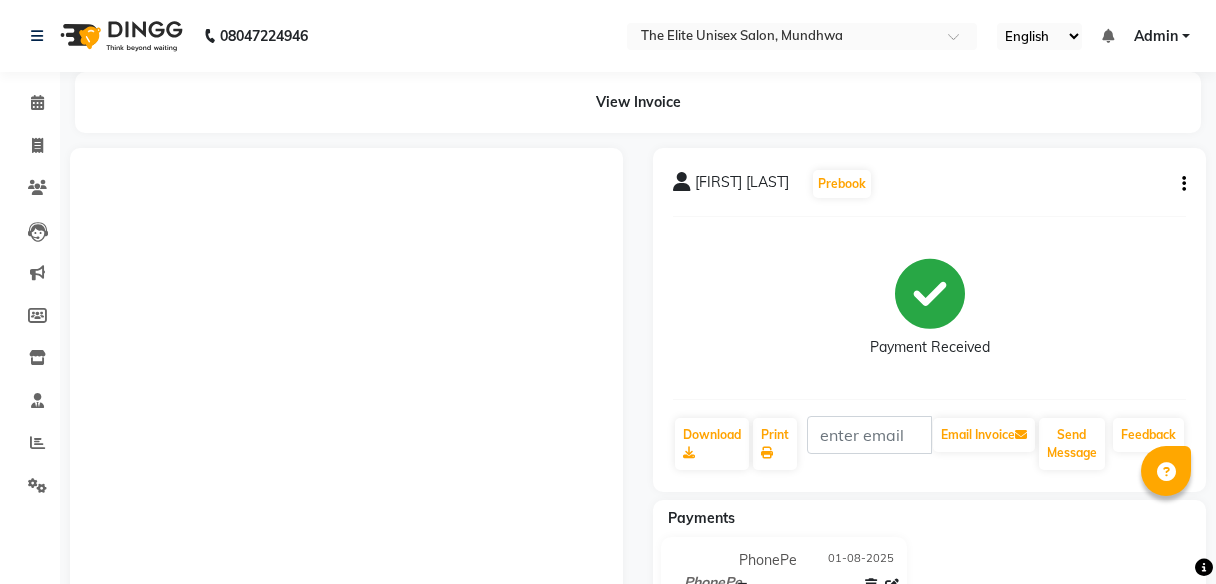 scroll, scrollTop: 0, scrollLeft: 0, axis: both 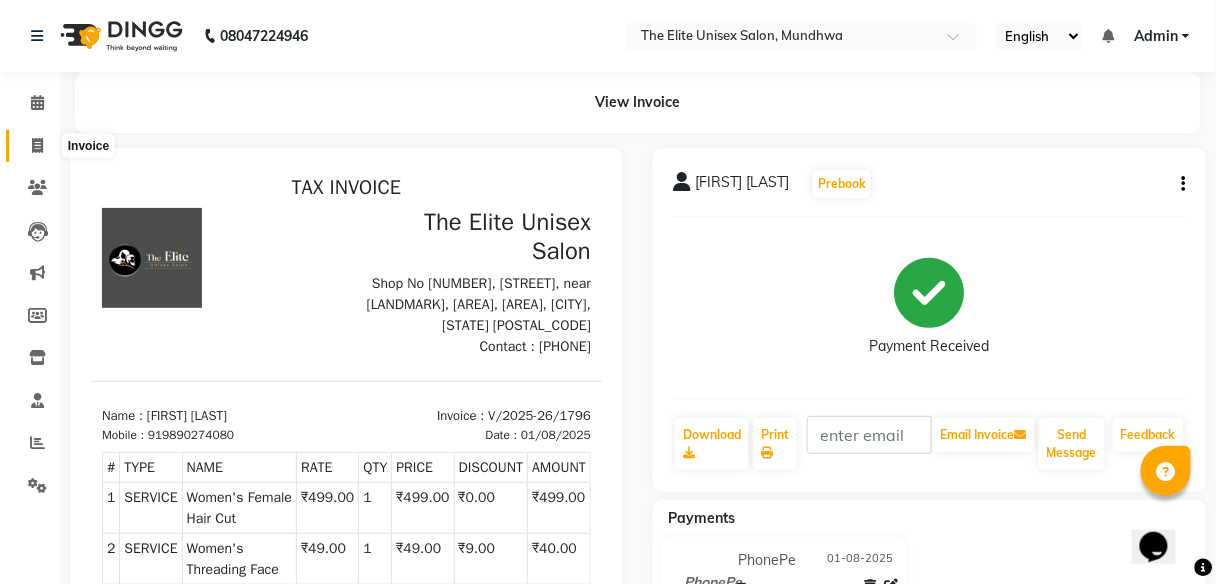 click 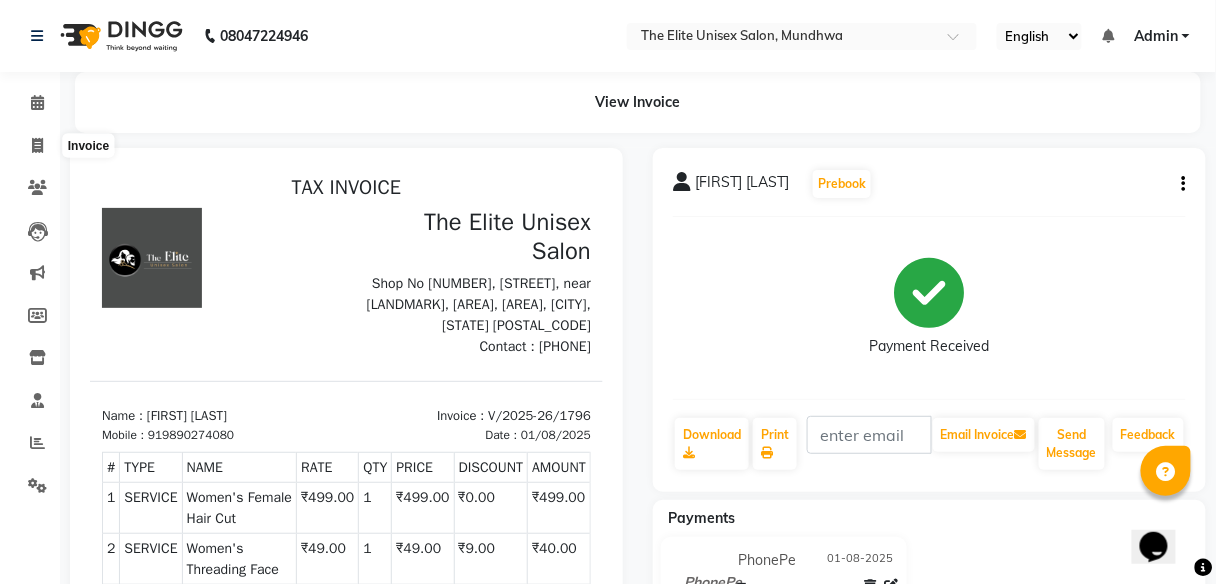 select on "7086" 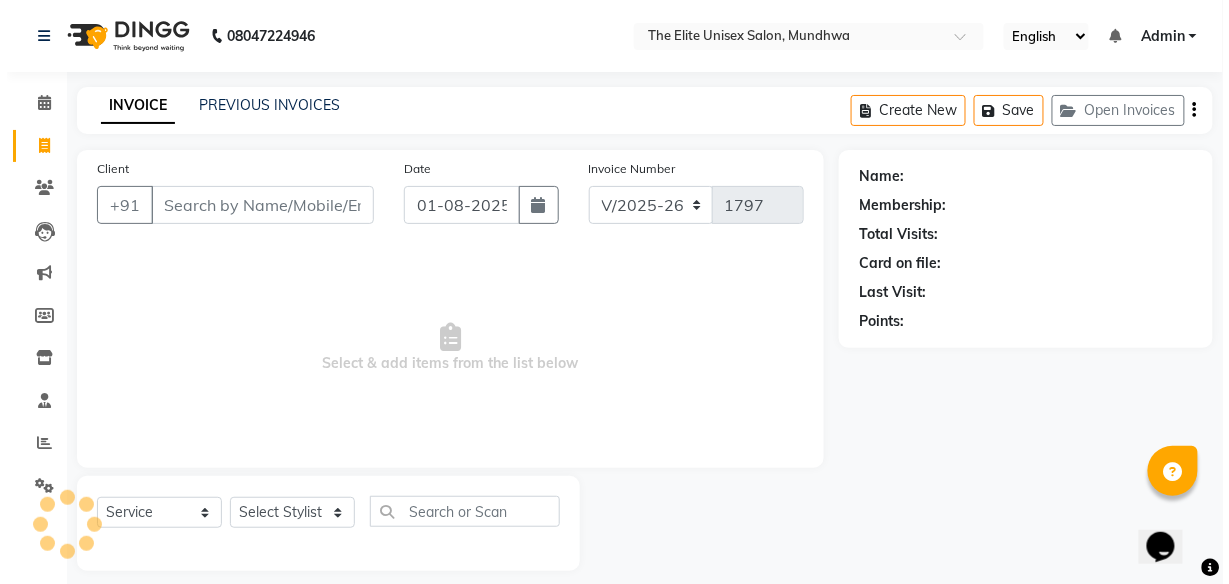 scroll, scrollTop: 16, scrollLeft: 0, axis: vertical 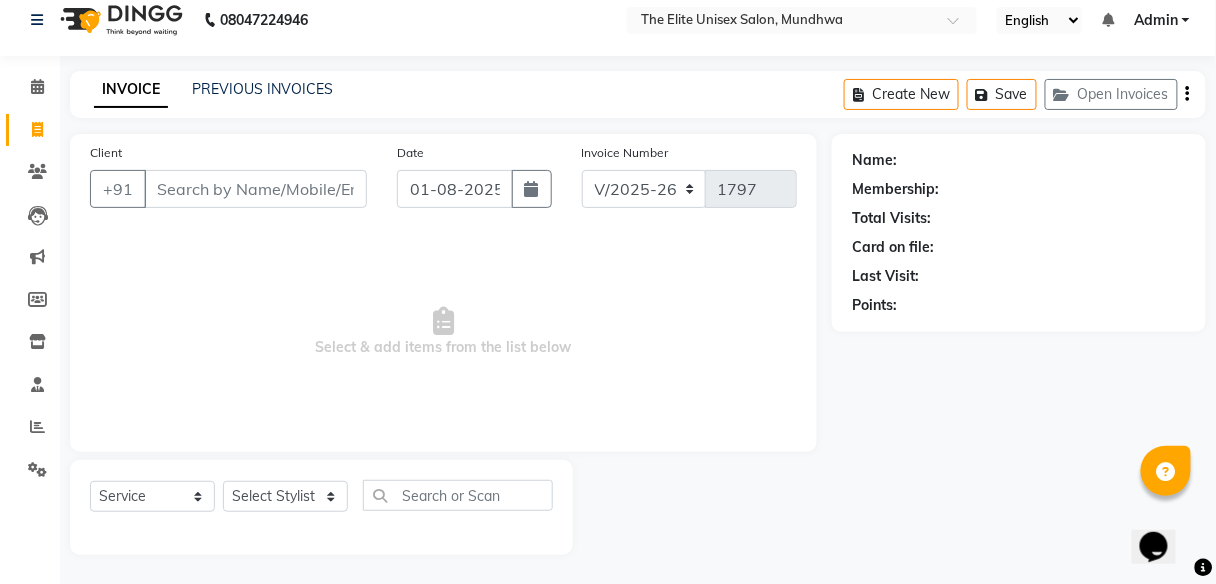 click on "Client" at bounding box center (255, 189) 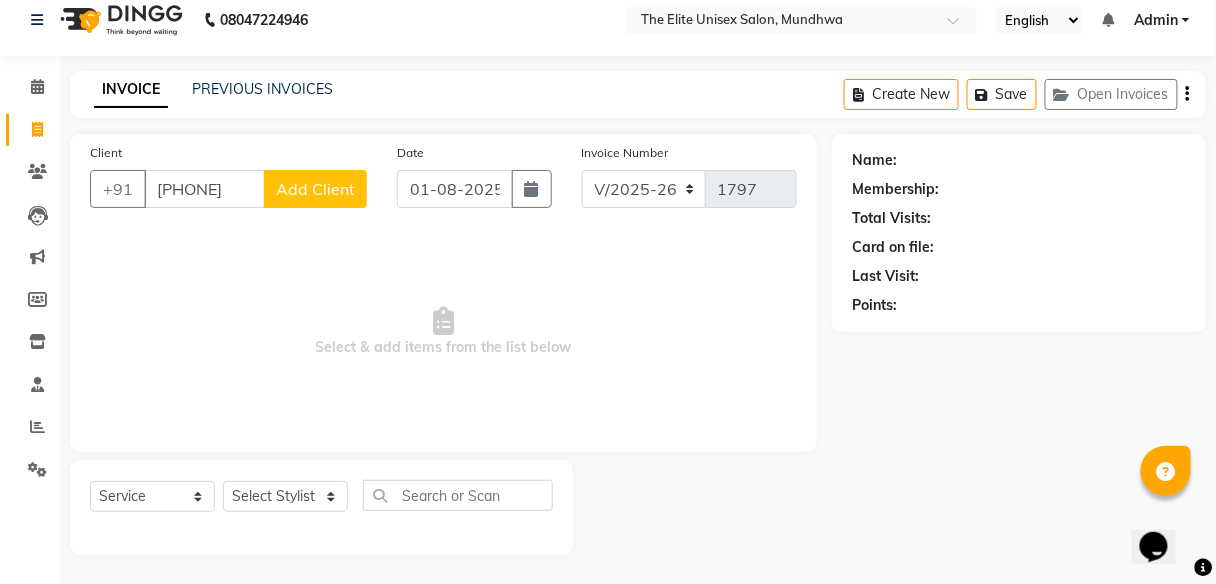type on "[PHONE]" 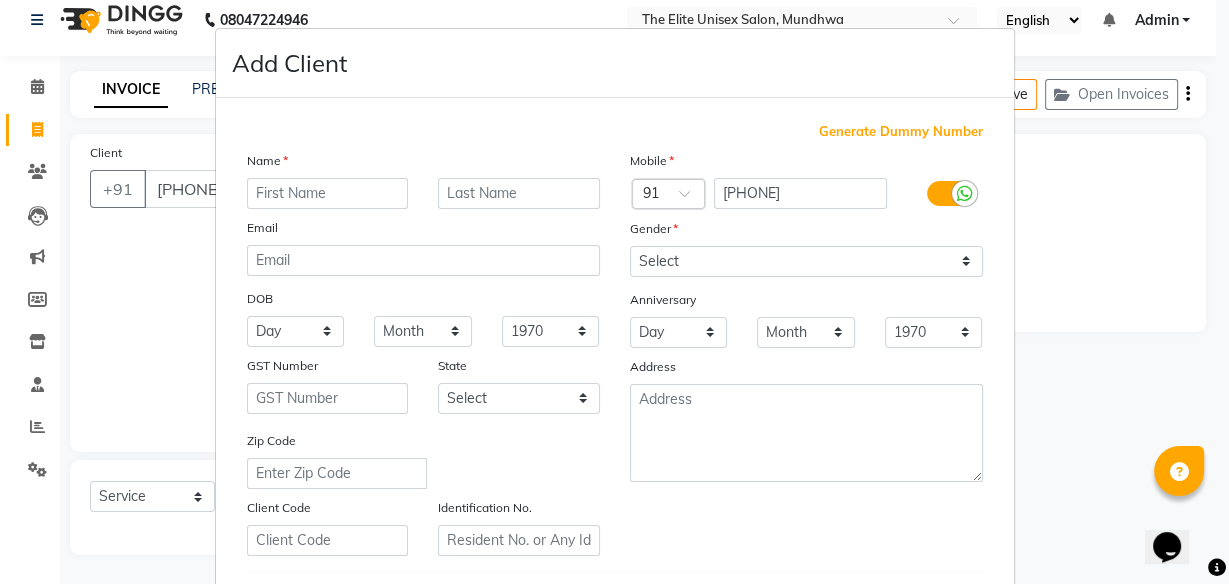 click at bounding box center (328, 193) 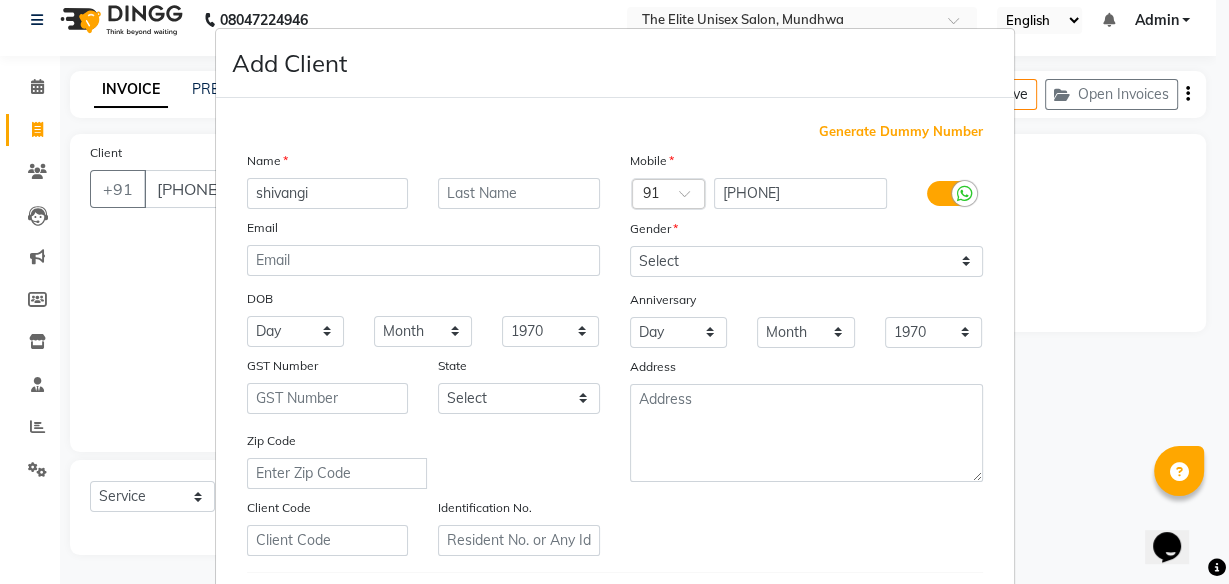 type on "shivangi" 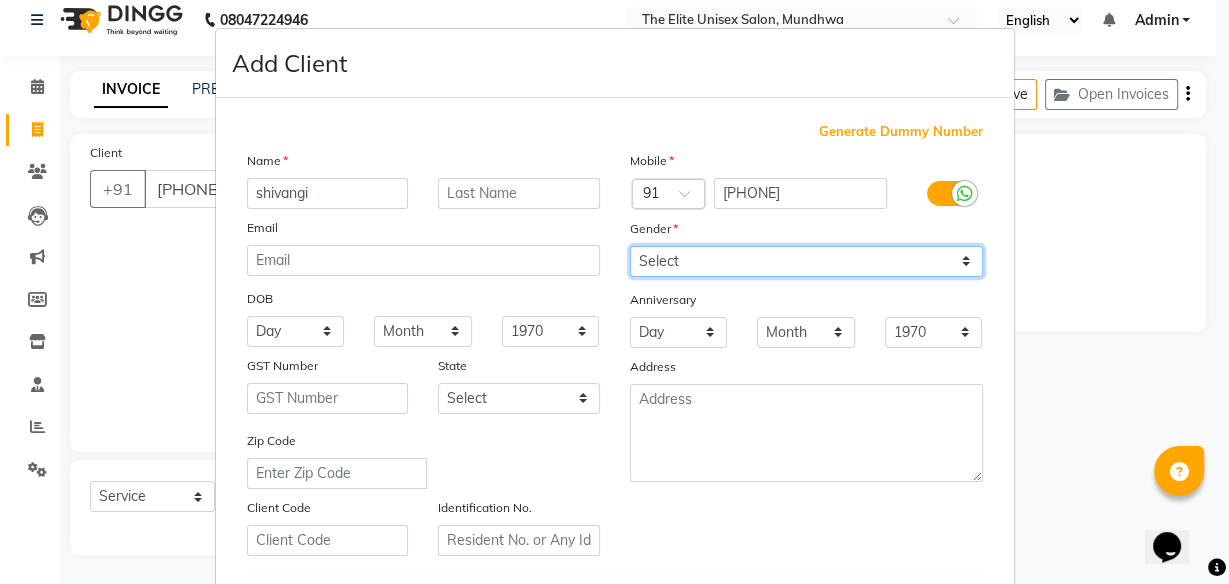 click on "Select Male Female Other Prefer Not To Say" at bounding box center [806, 261] 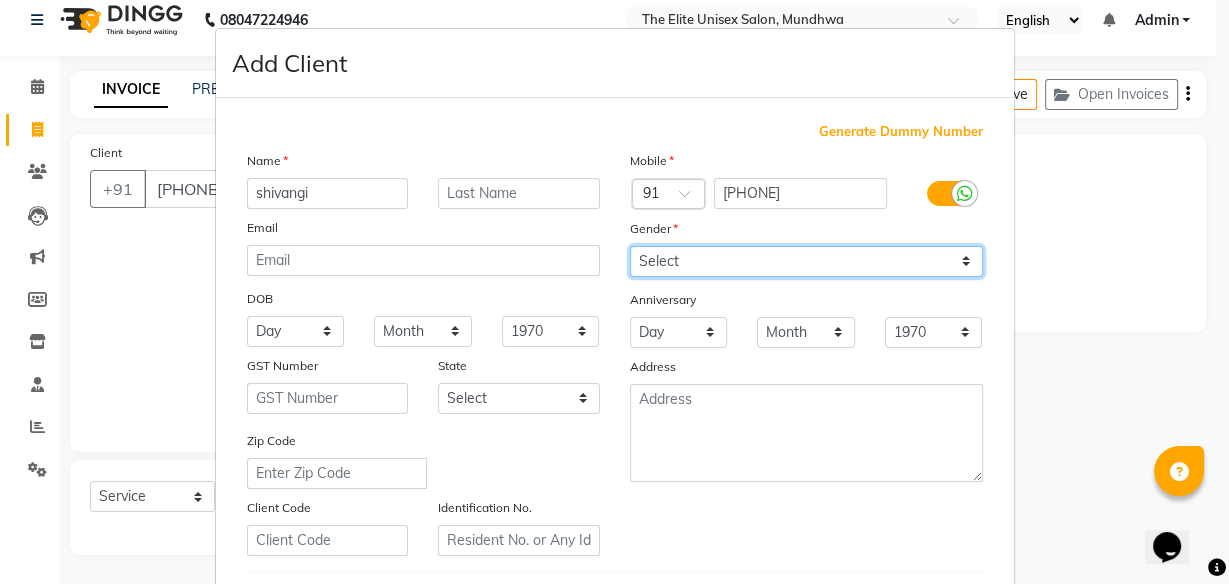 select on "female" 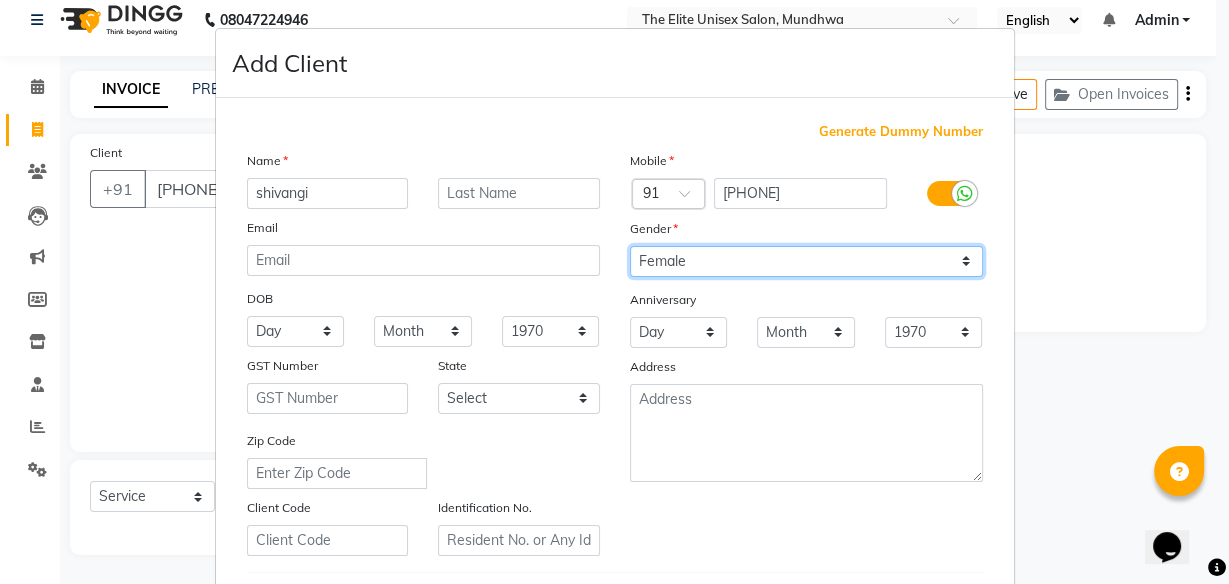 click on "Select Male Female Other Prefer Not To Say" at bounding box center (806, 261) 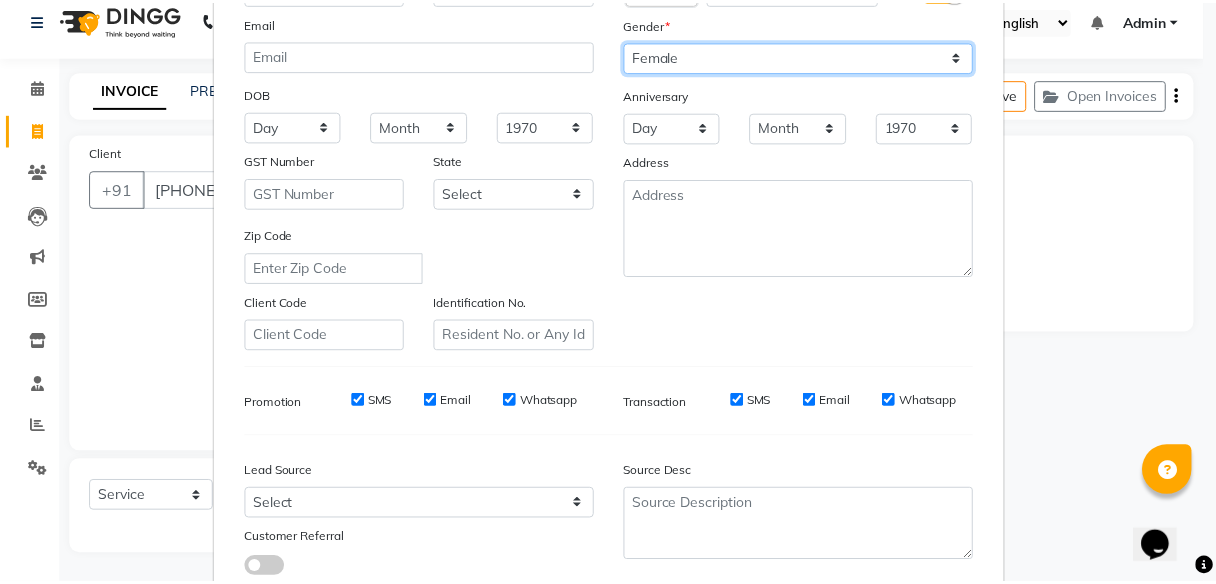 scroll, scrollTop: 335, scrollLeft: 0, axis: vertical 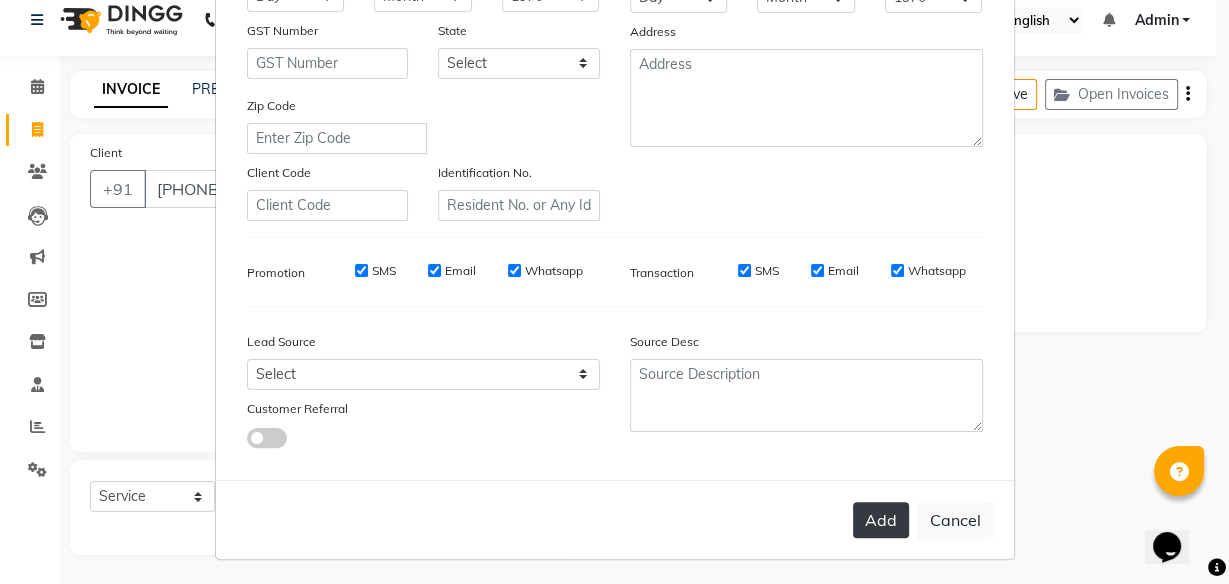 click on "Add" at bounding box center [881, 520] 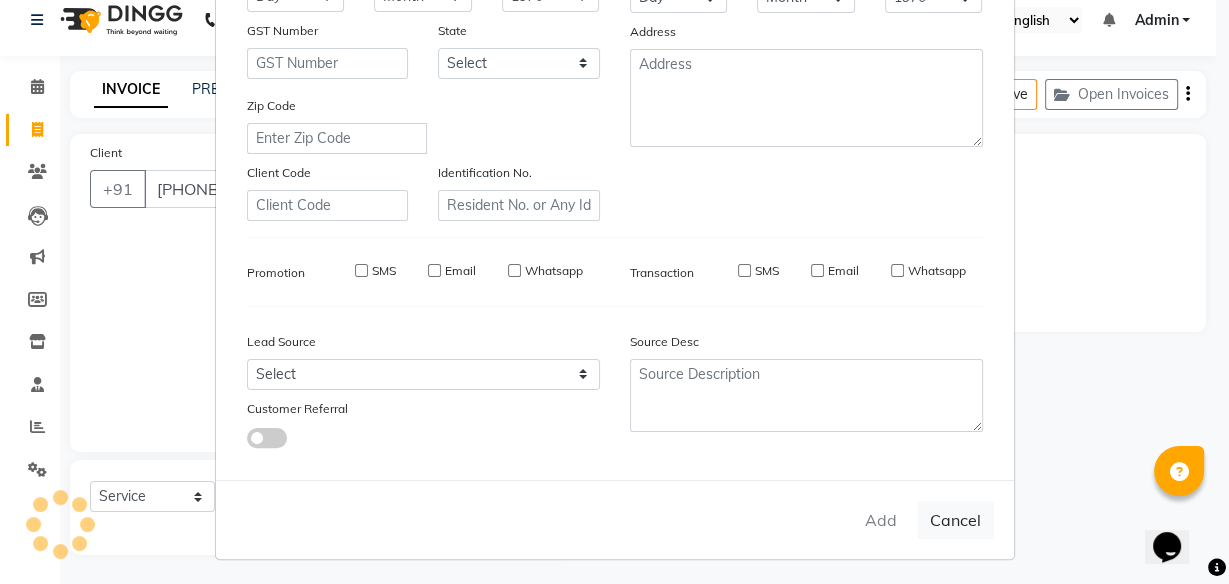 type 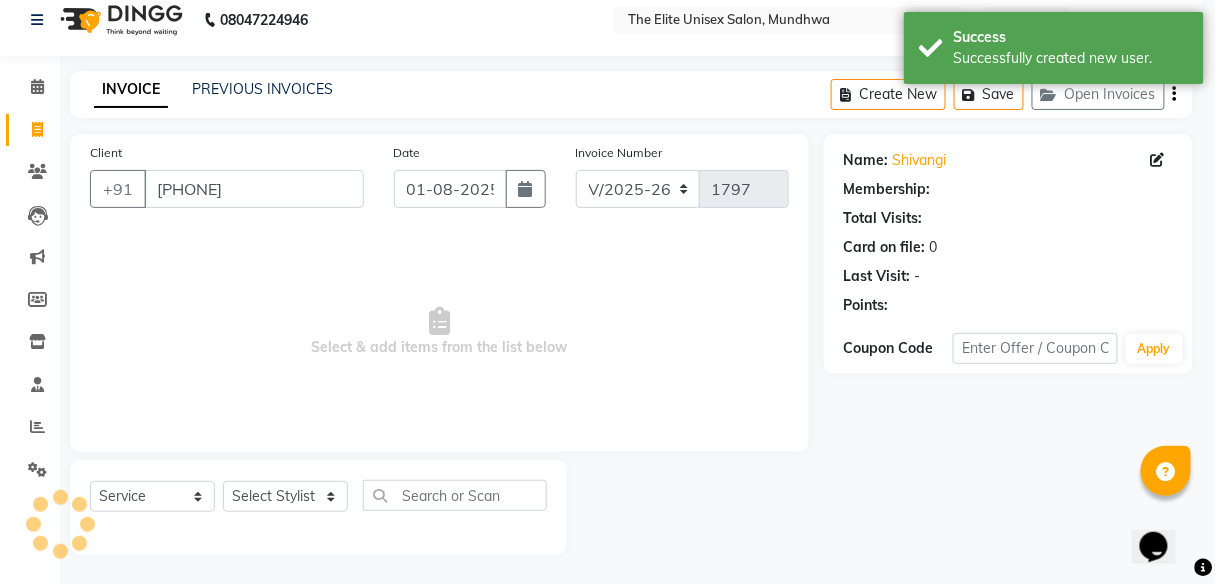 select on "1: Object" 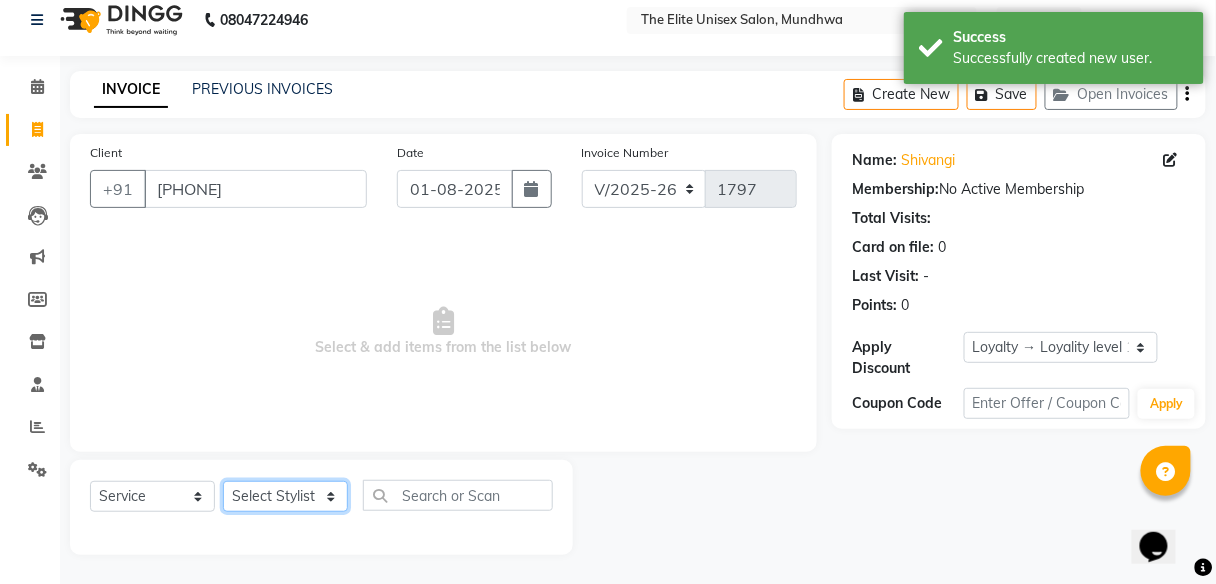click on "Select Stylist Aishawarya Divya  Nana Rushab Shahrukh Sunny" 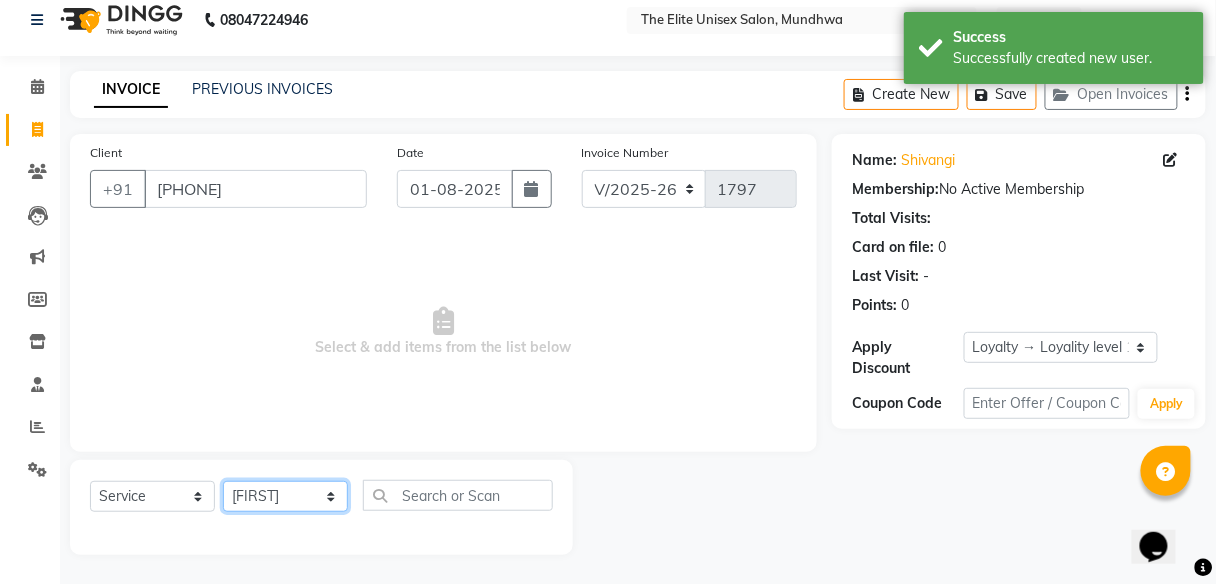 click on "Select Stylist Aishawarya Divya  Nana Rushab Shahrukh Sunny" 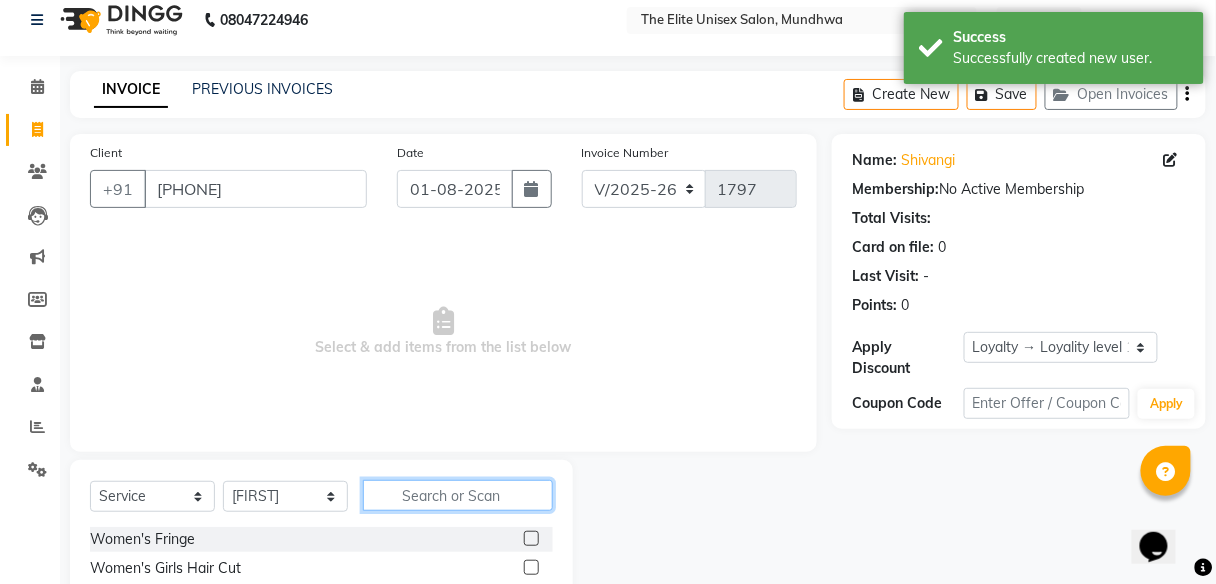 click 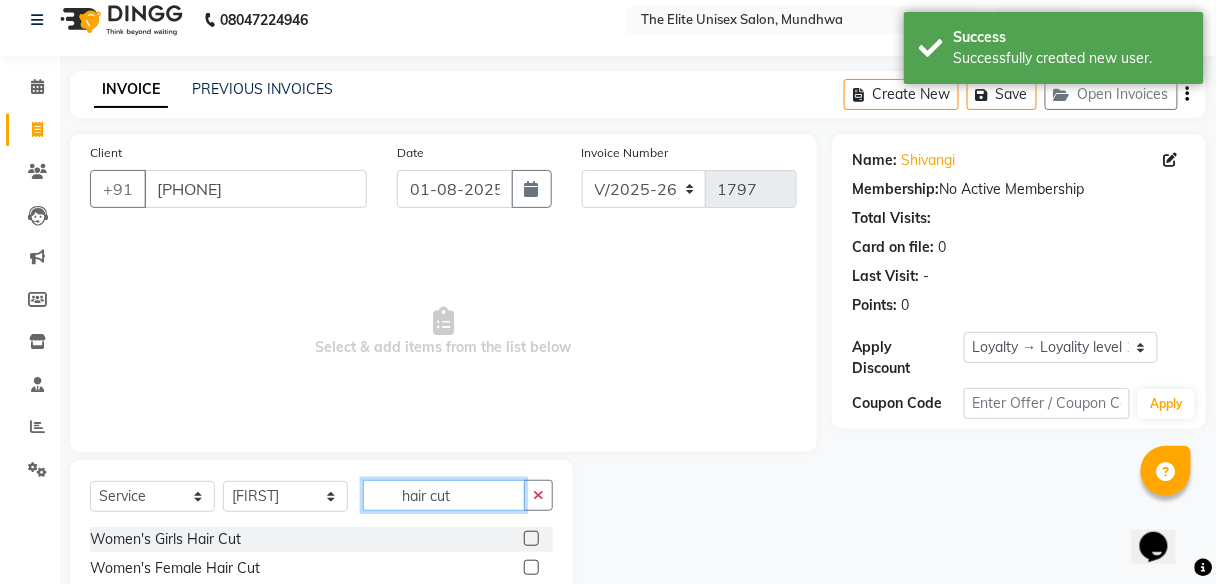 scroll, scrollTop: 132, scrollLeft: 0, axis: vertical 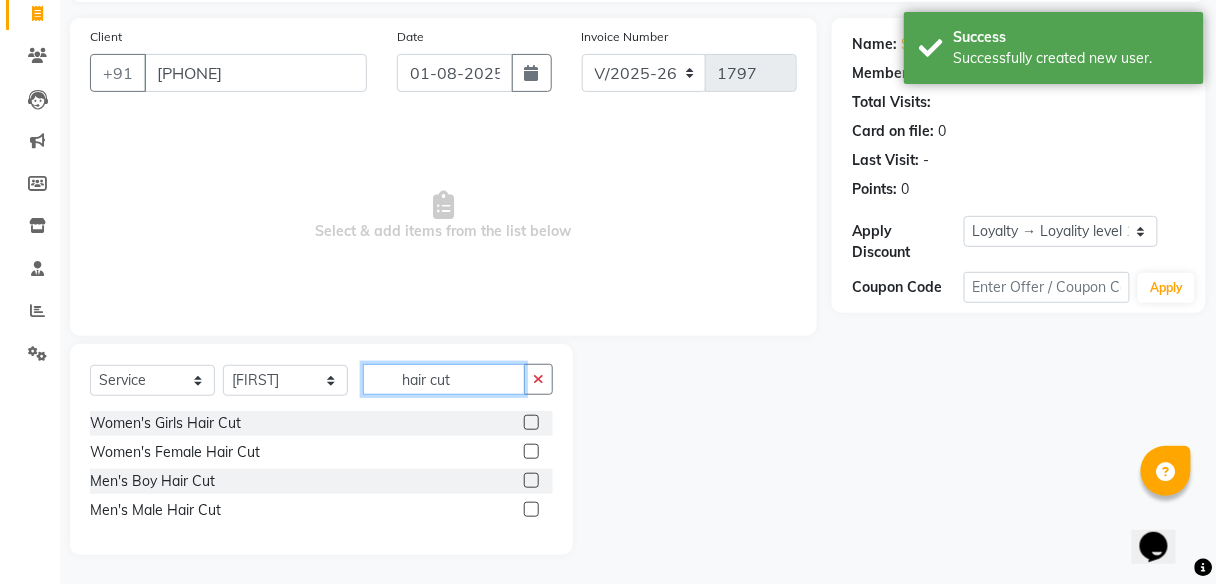 type on "hair cut" 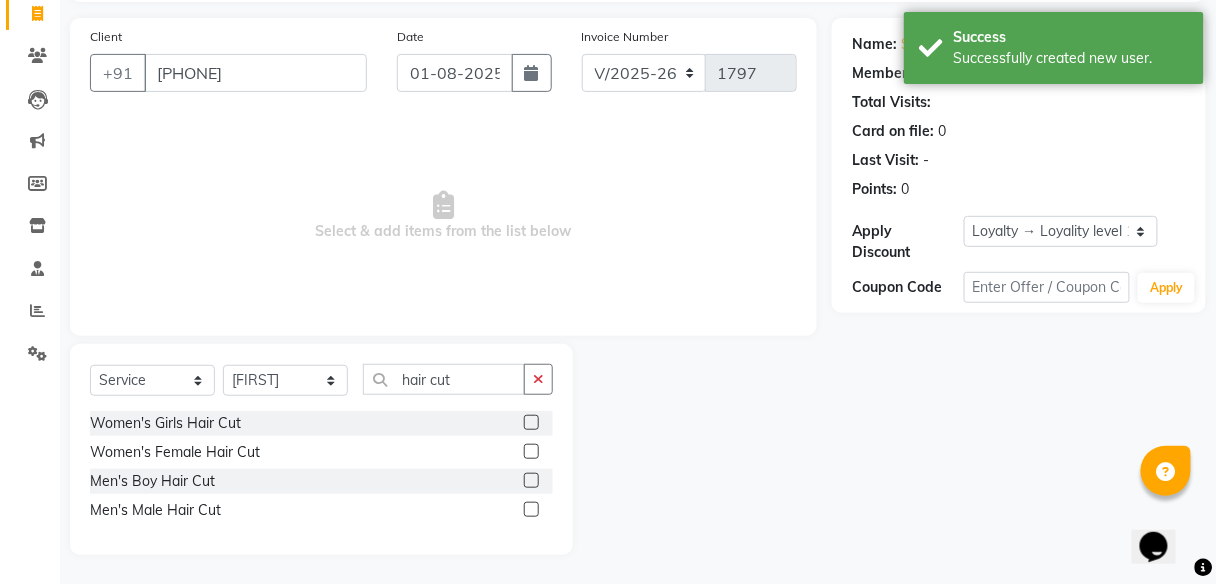 click 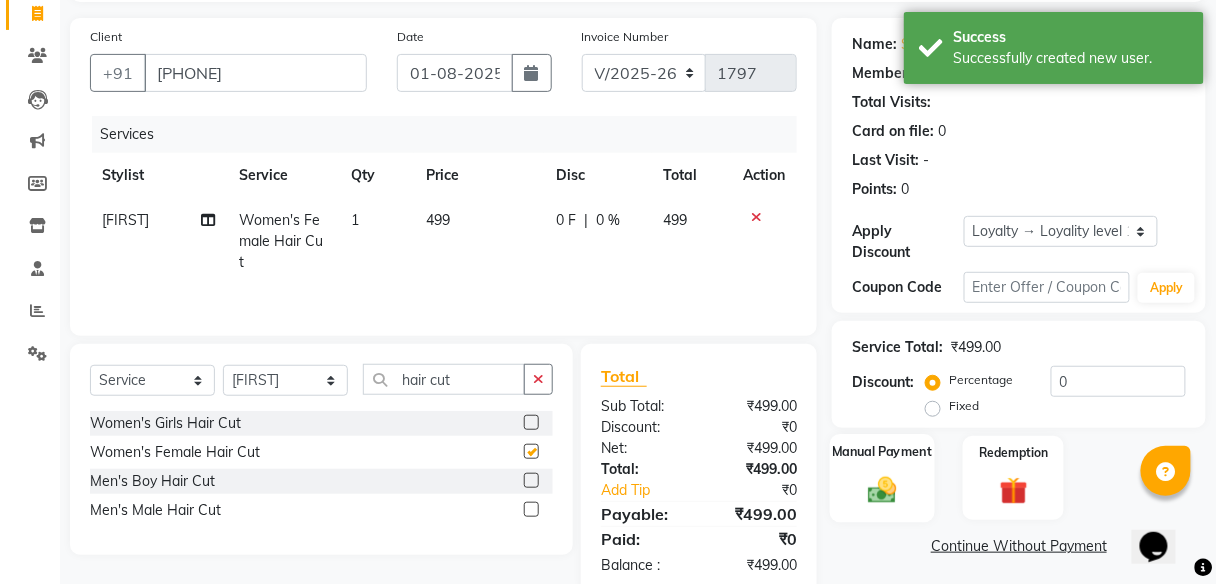 checkbox on "false" 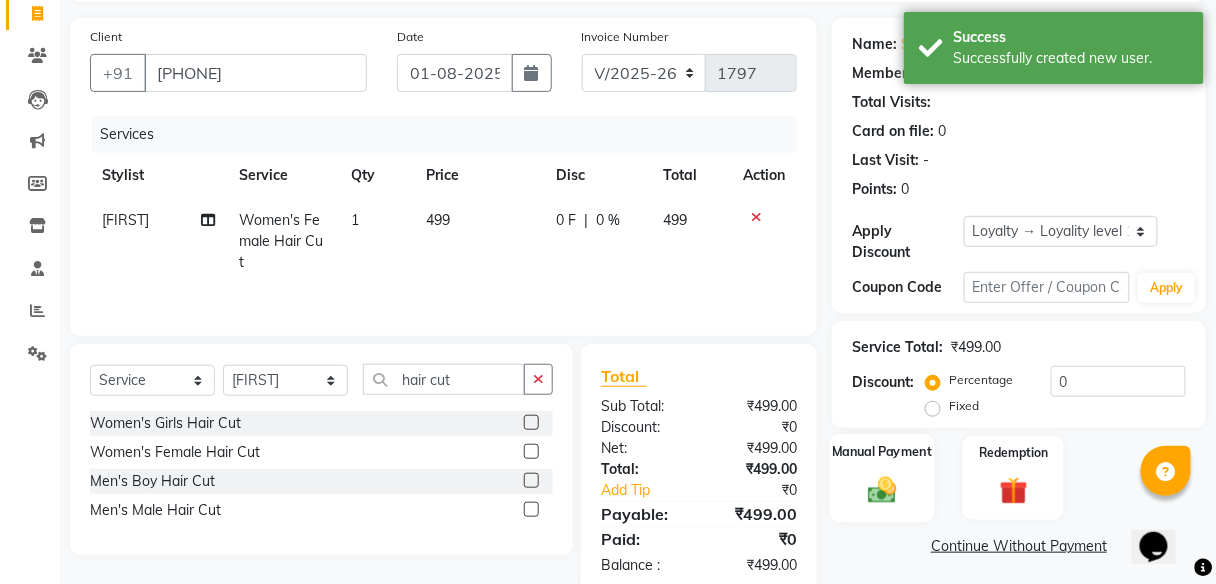 click on "Manual Payment" 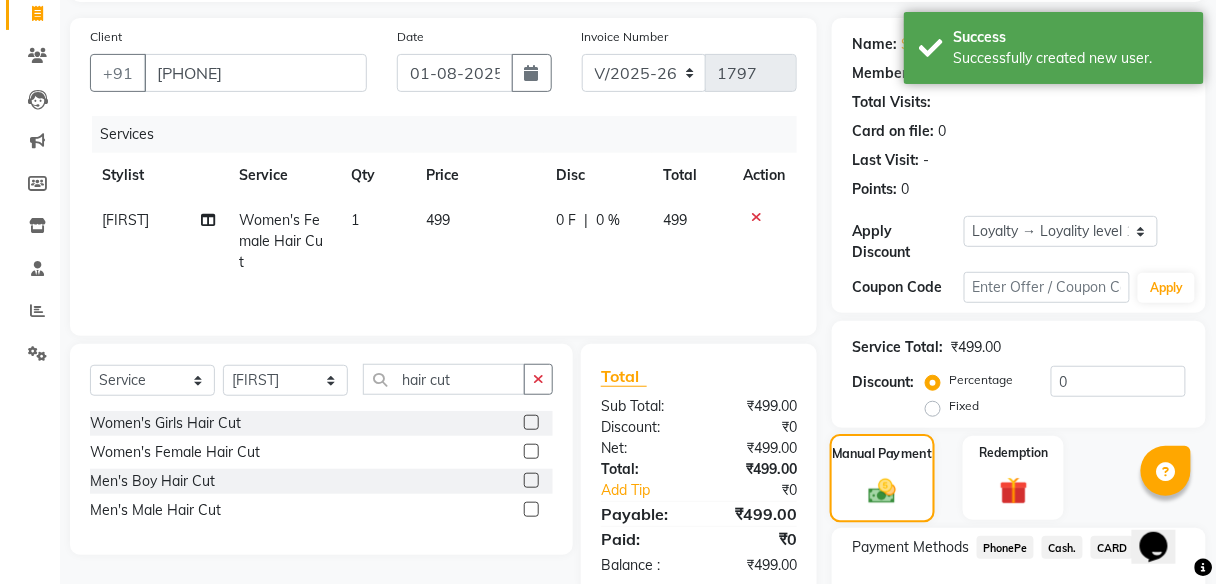 scroll, scrollTop: 267, scrollLeft: 0, axis: vertical 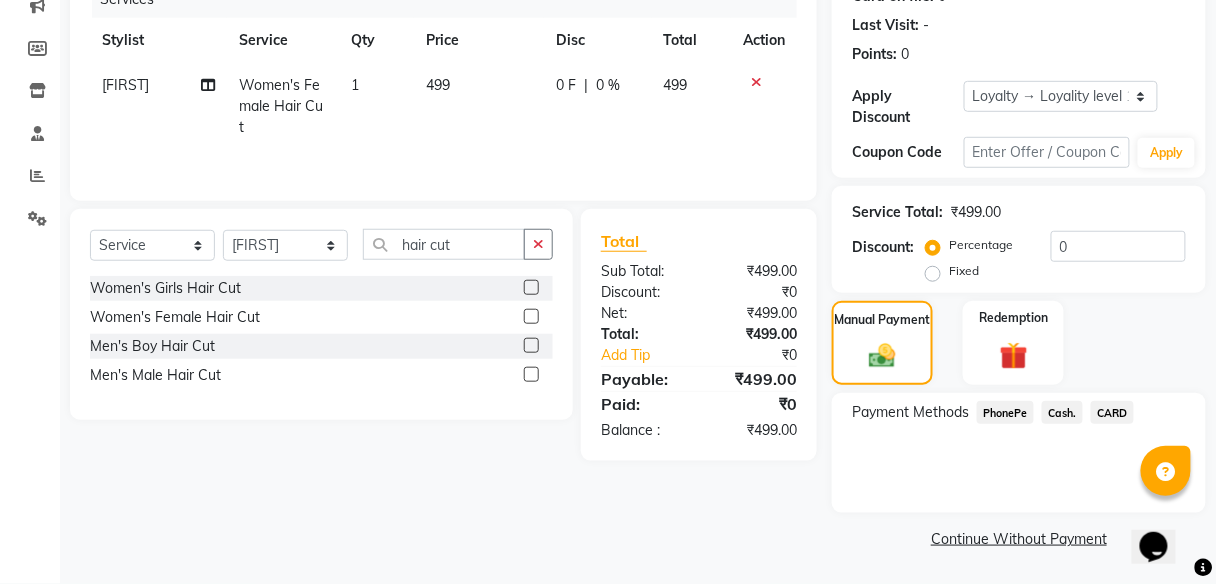 click on "PhonePe" 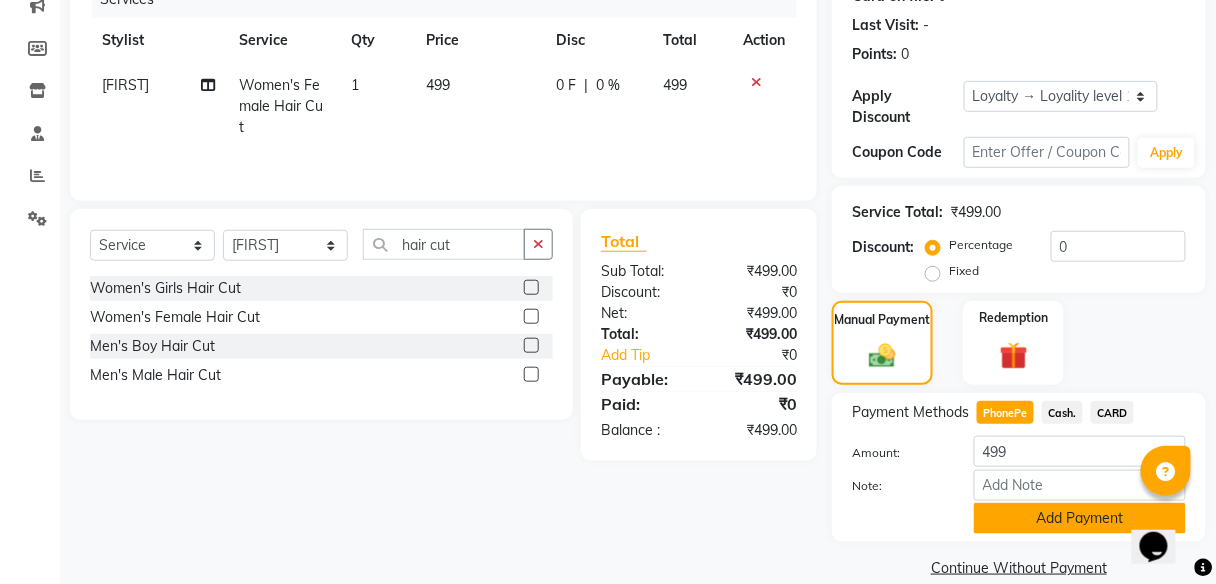 click on "Add Payment" 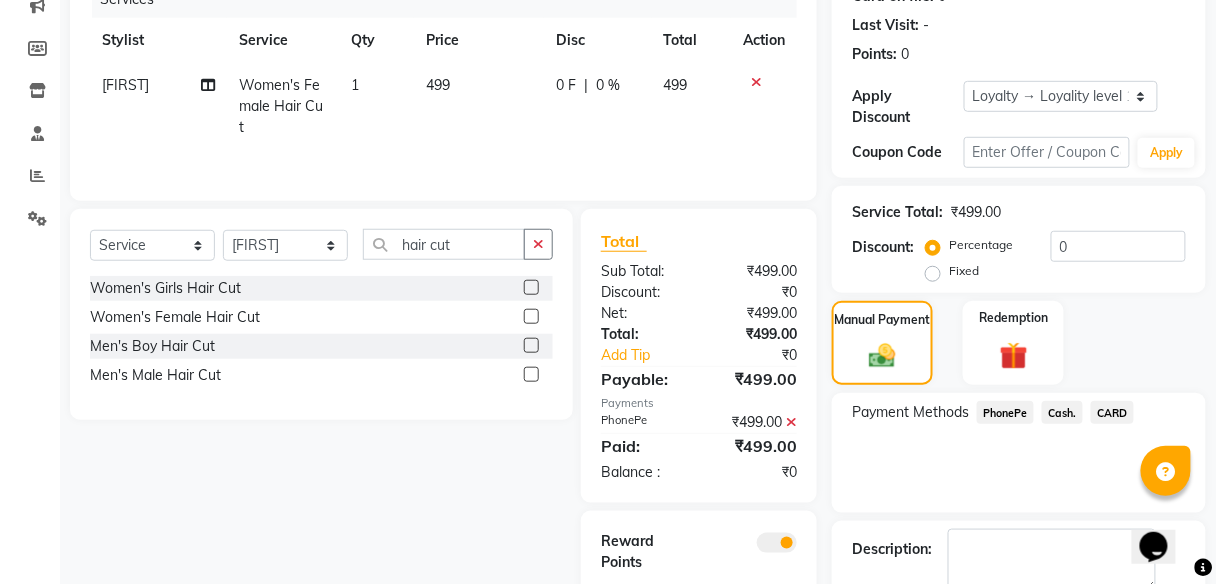 scroll, scrollTop: 378, scrollLeft: 0, axis: vertical 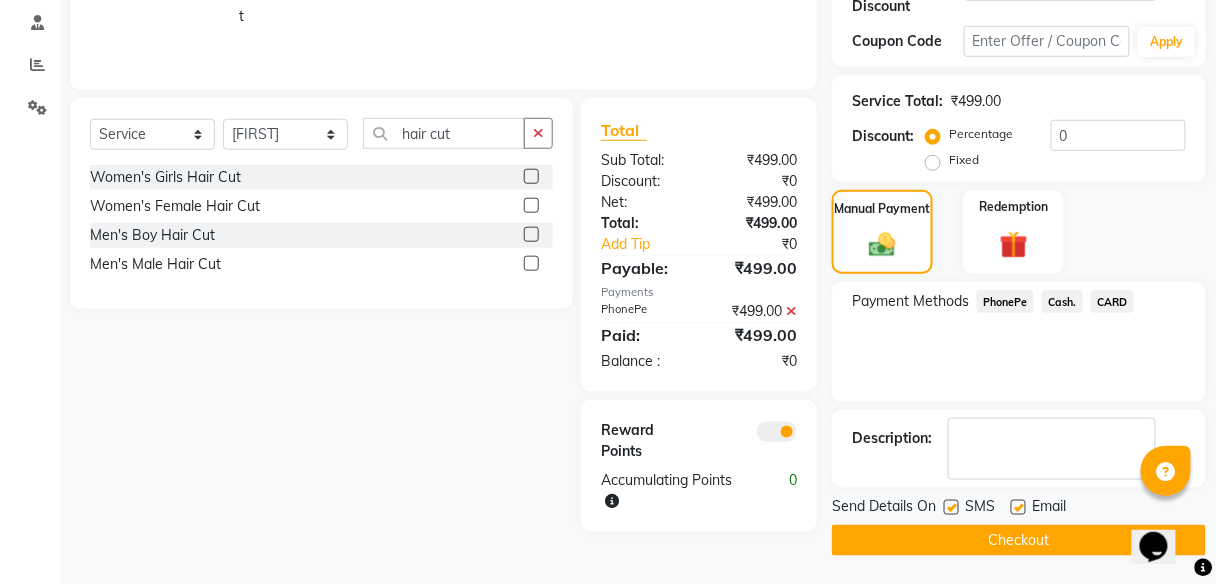 click on "Checkout" 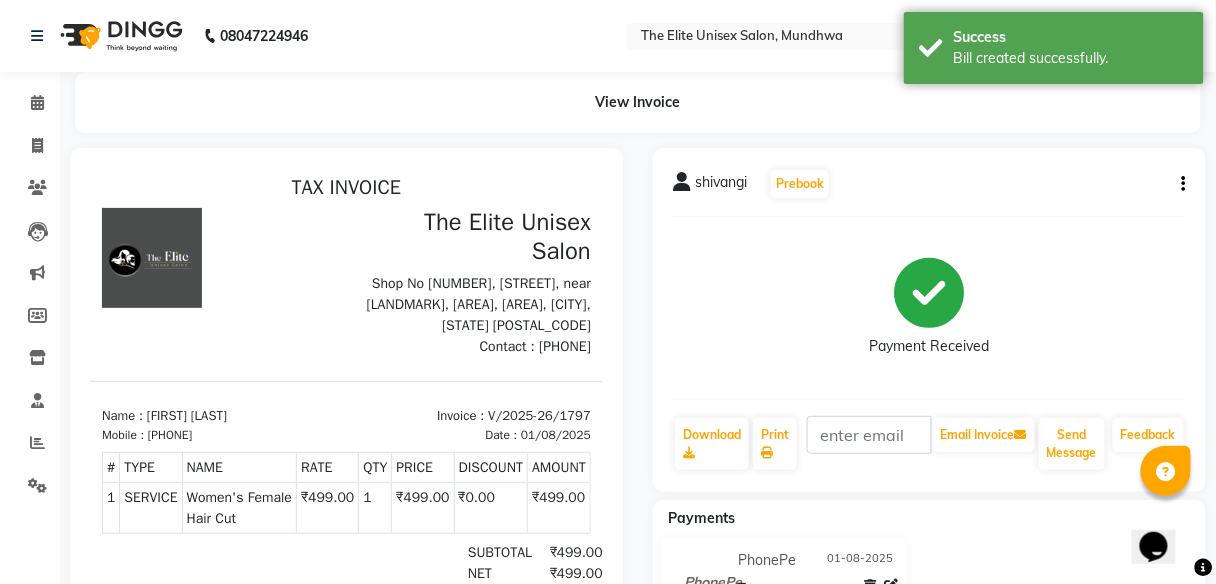 scroll, scrollTop: 0, scrollLeft: 0, axis: both 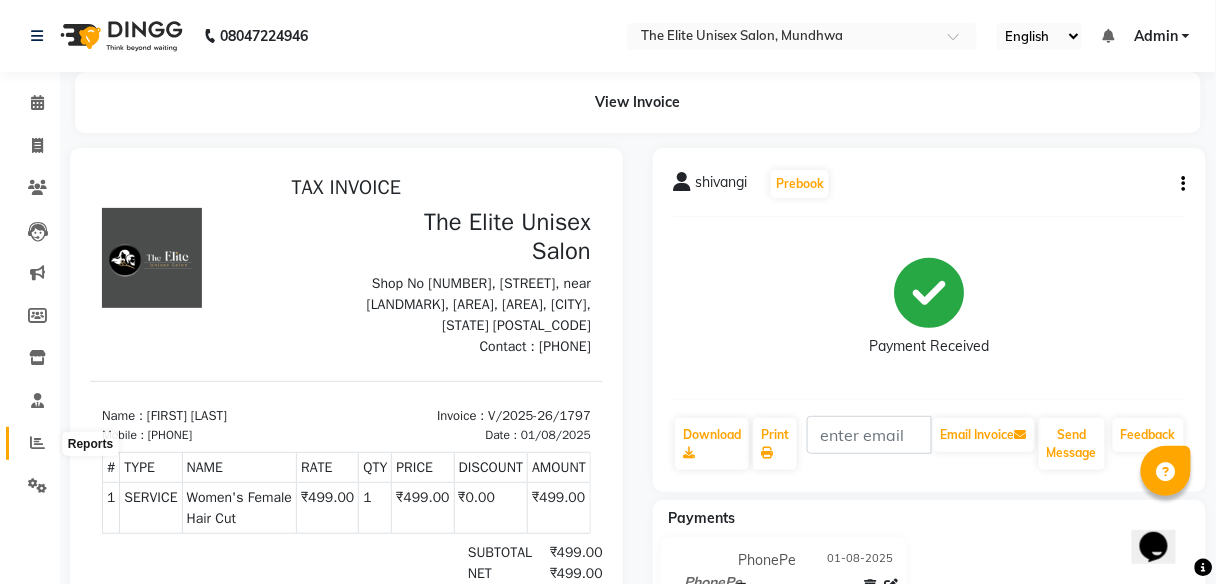 click 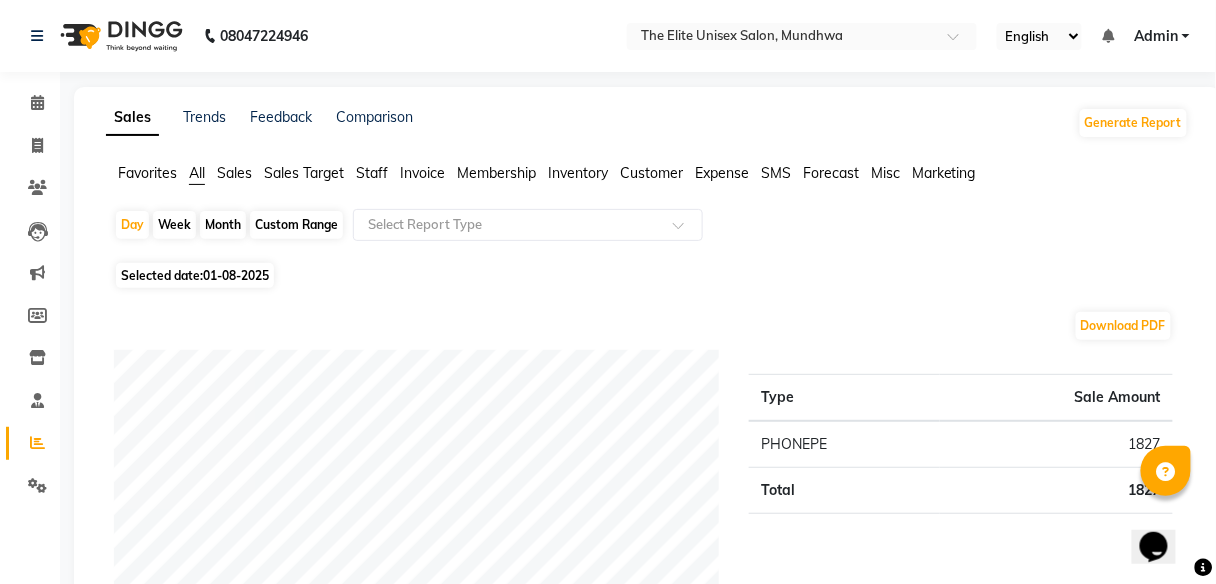 click on "Staff" 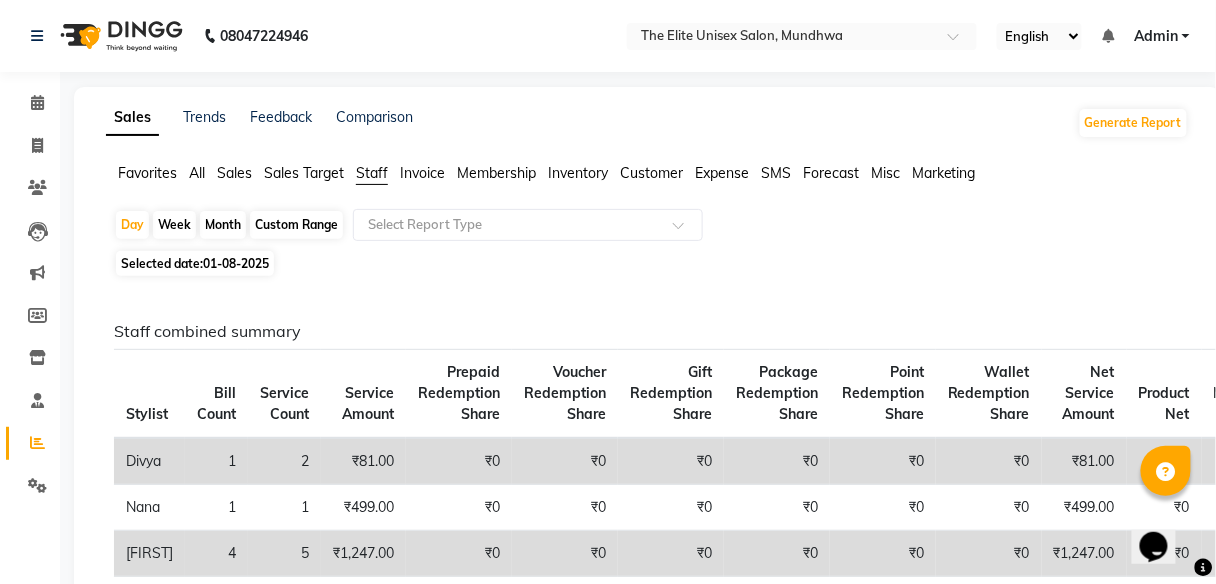 click on "Month" 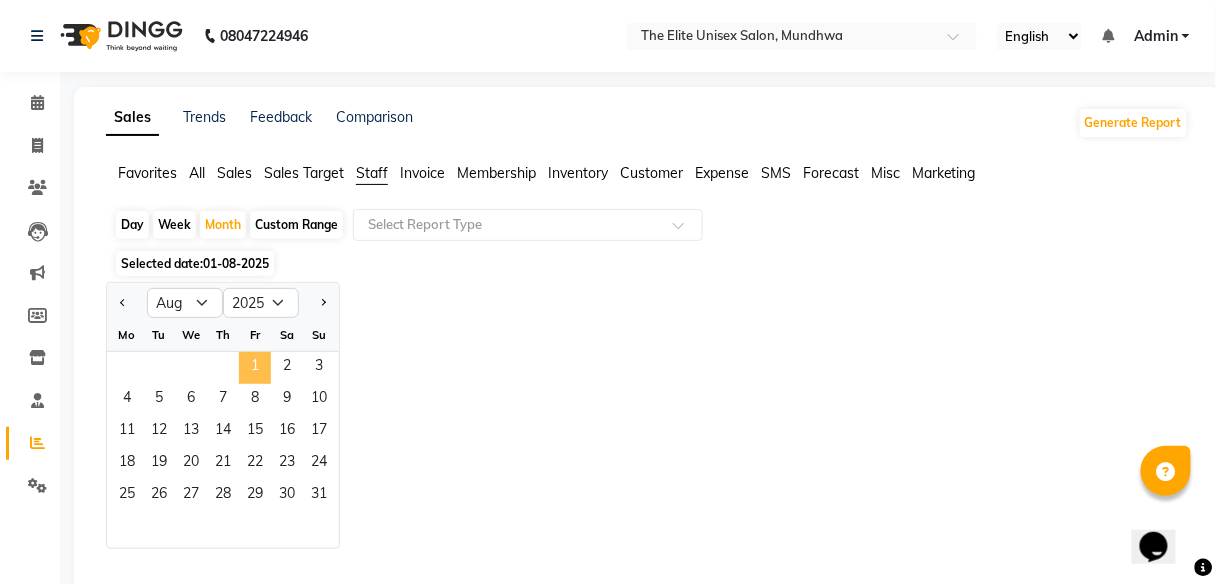 click on "1" 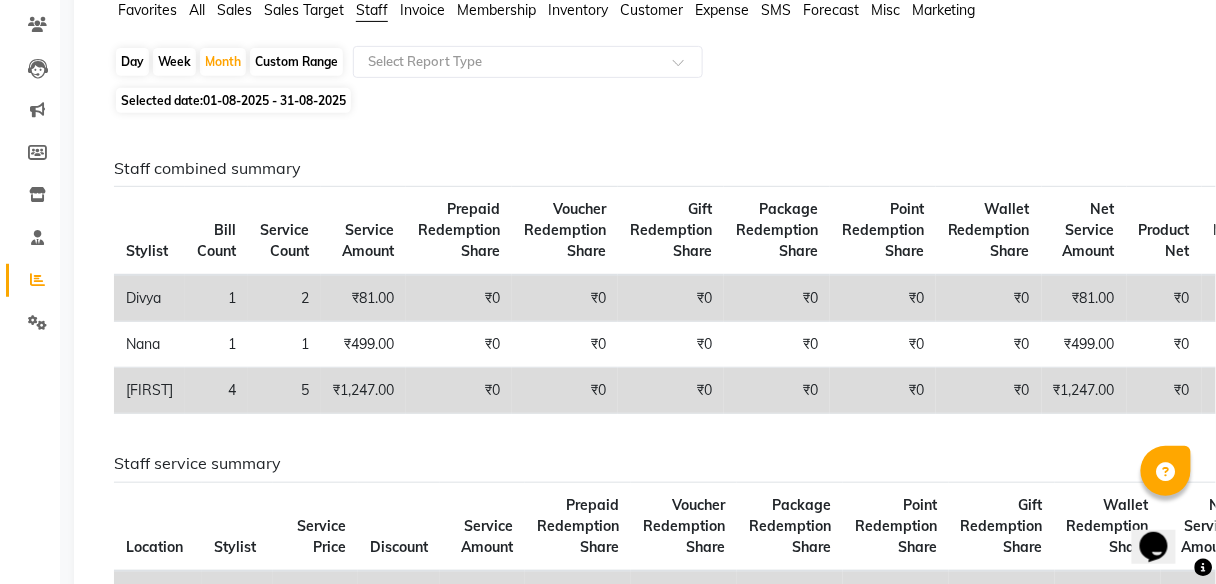 scroll, scrollTop: 0, scrollLeft: 0, axis: both 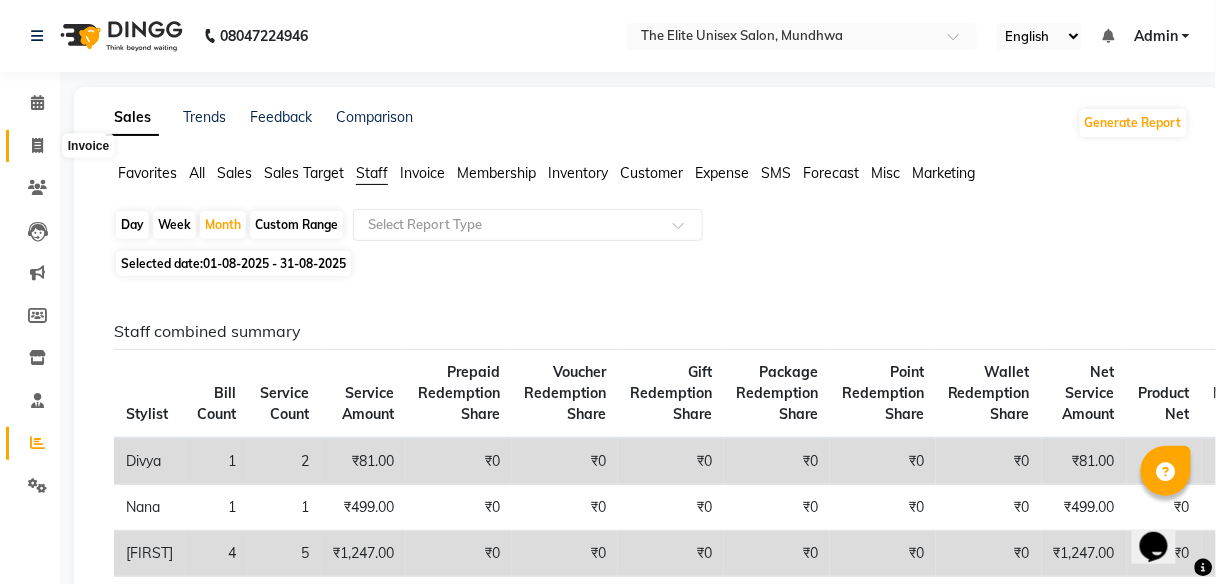 click 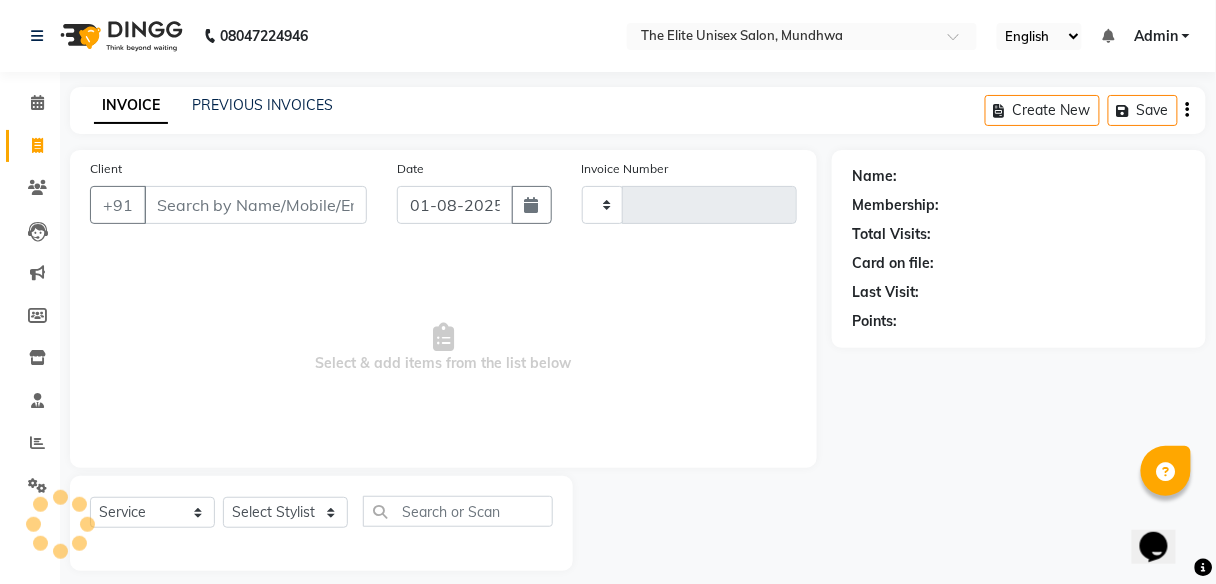 type on "1798" 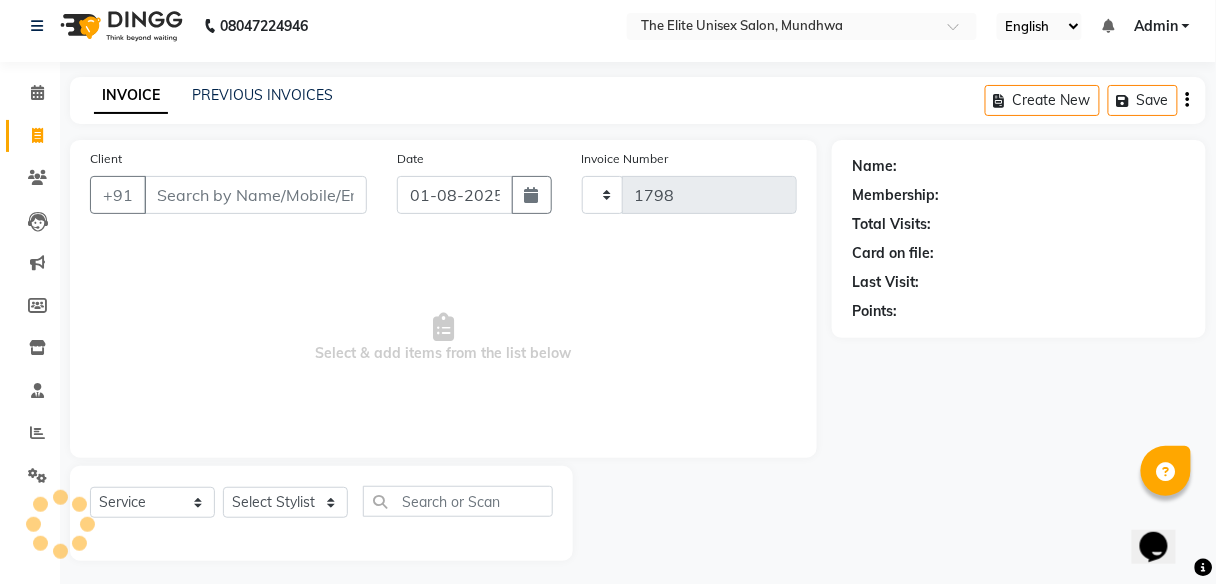 select on "7086" 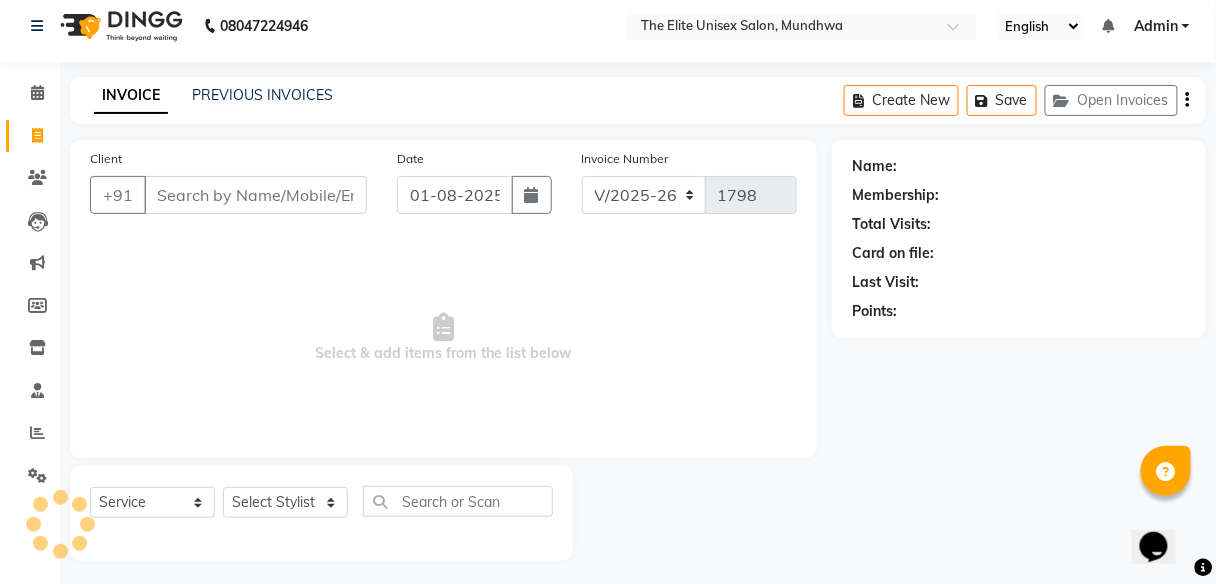 scroll, scrollTop: 16, scrollLeft: 0, axis: vertical 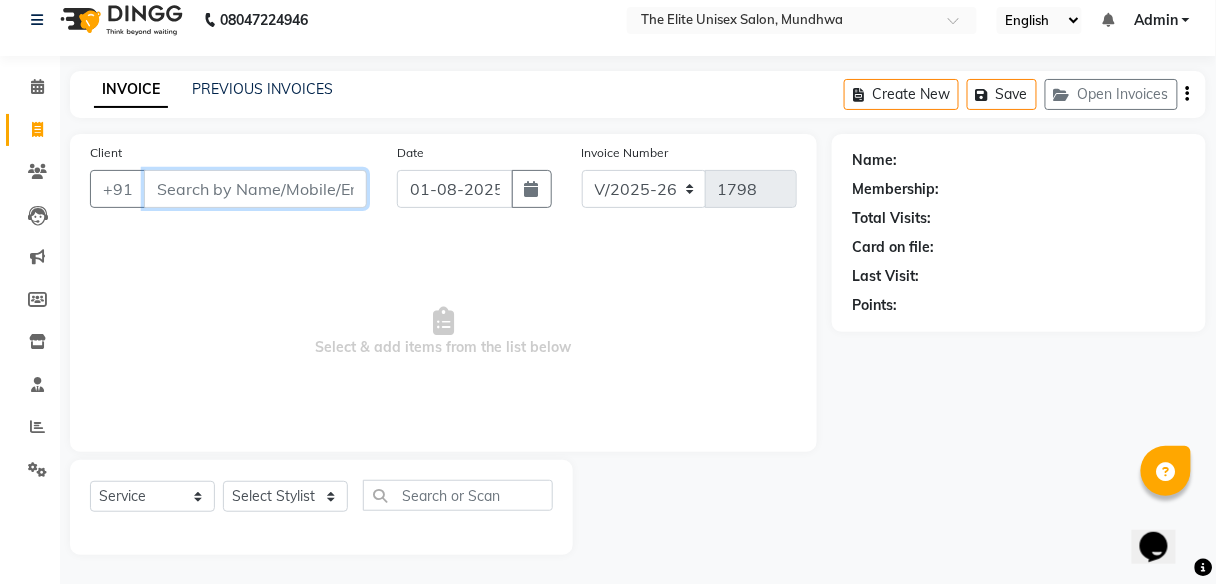 click on "Client" at bounding box center (255, 189) 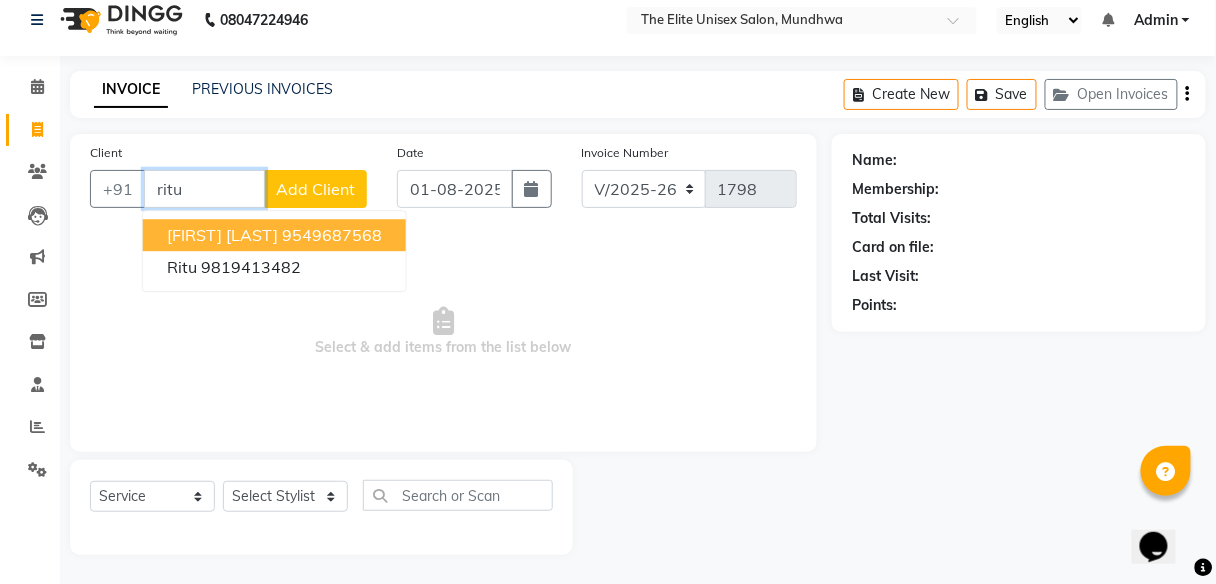 click on "[FIRST] [LAST]" at bounding box center [222, 235] 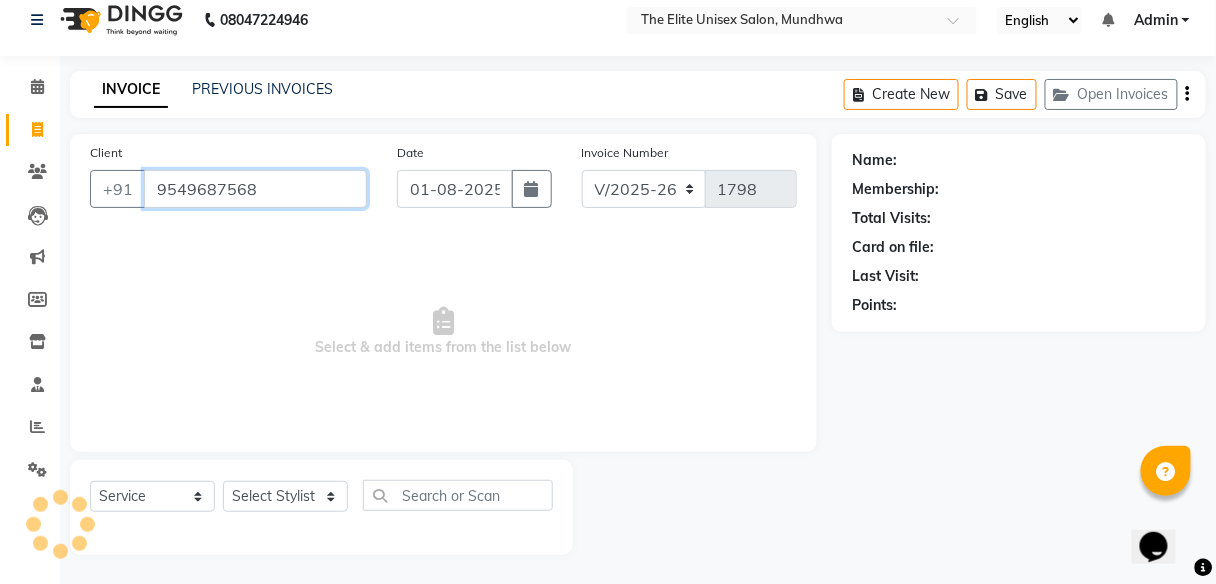 type on "9549687568" 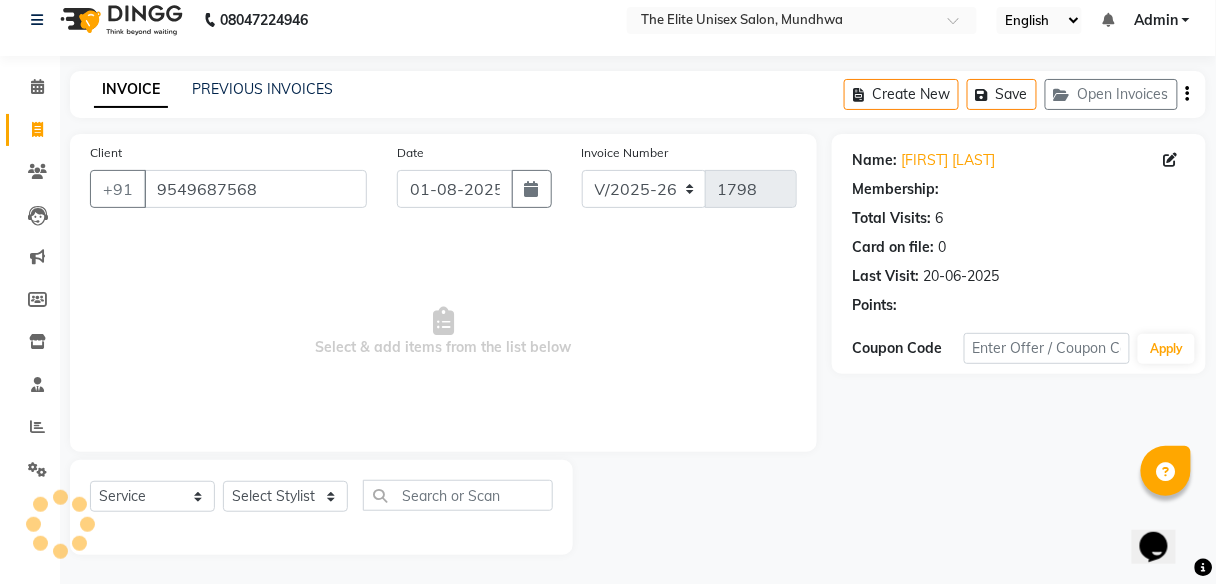 select on "1: Object" 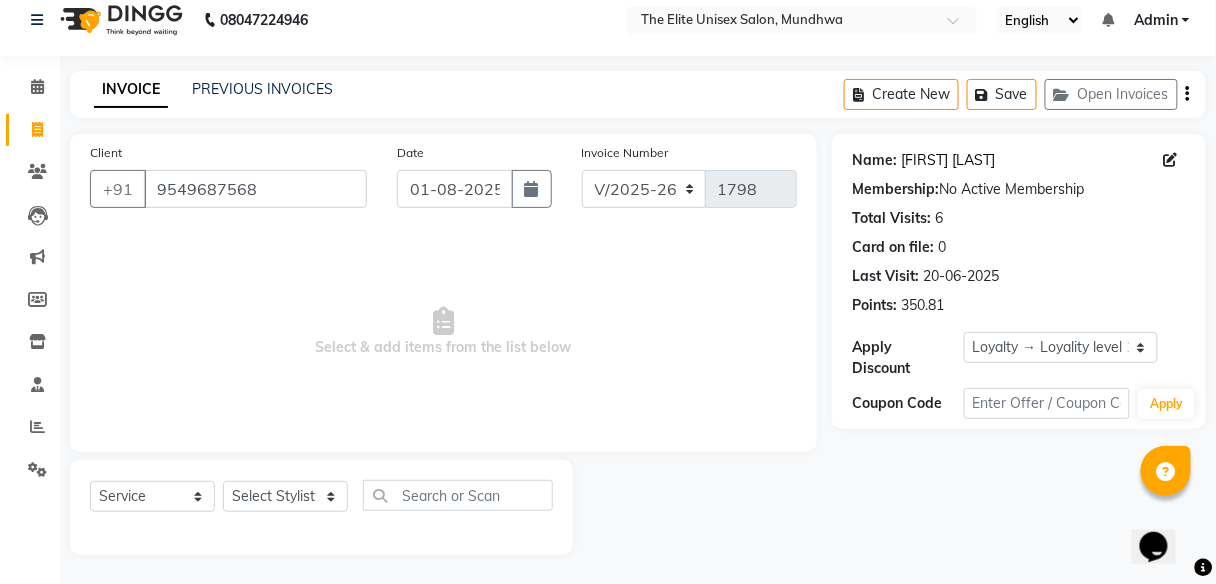 click on "[FIRST] [LAST]" 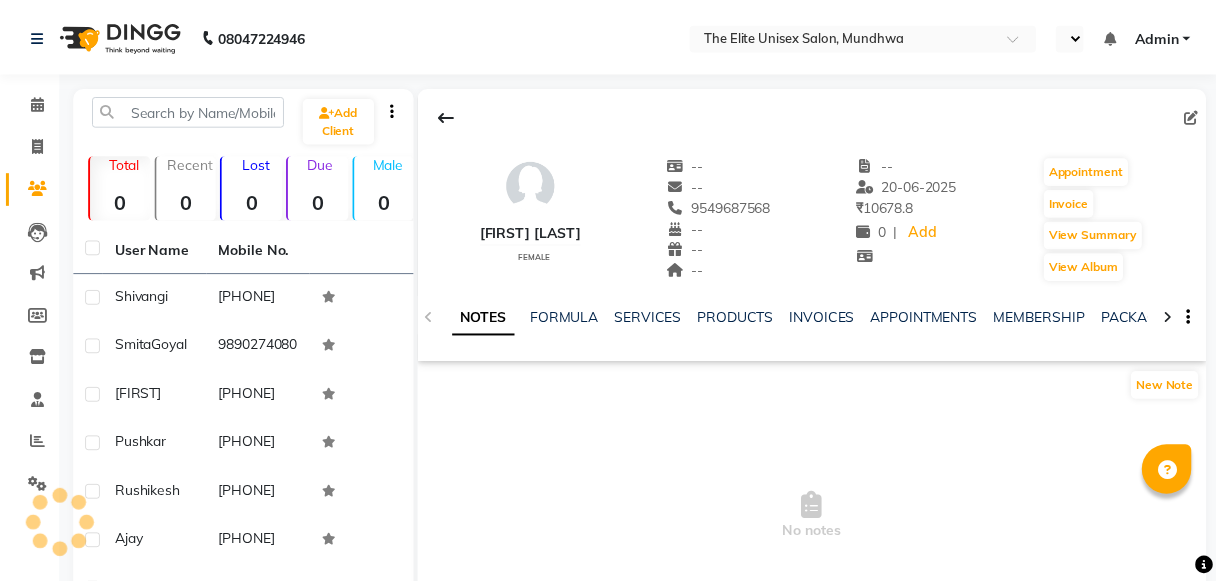 scroll, scrollTop: 0, scrollLeft: 0, axis: both 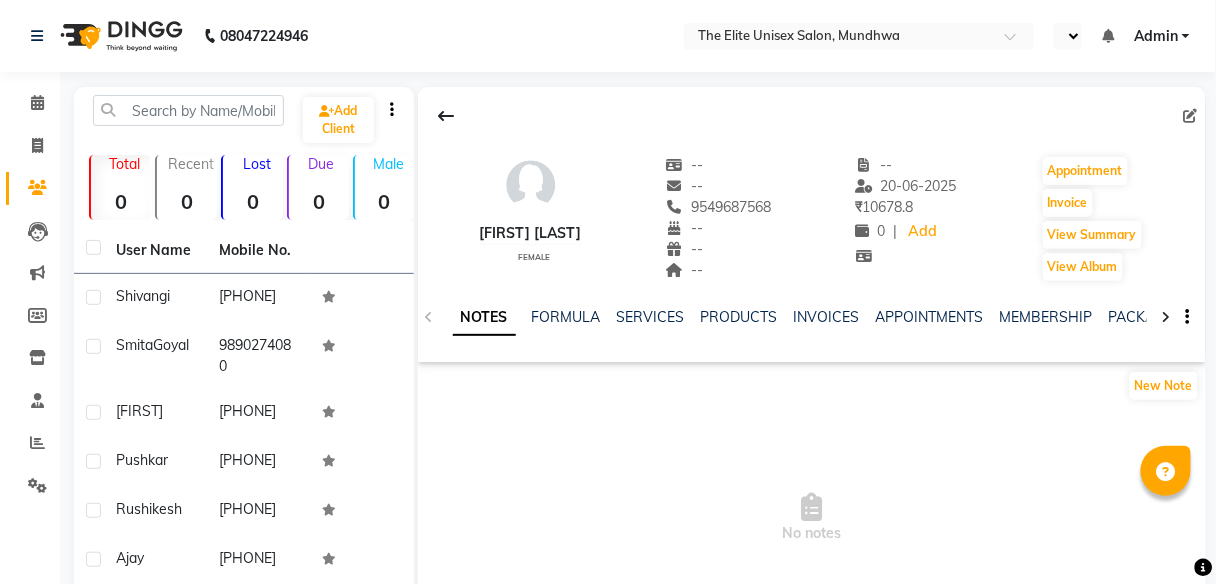 select on "en" 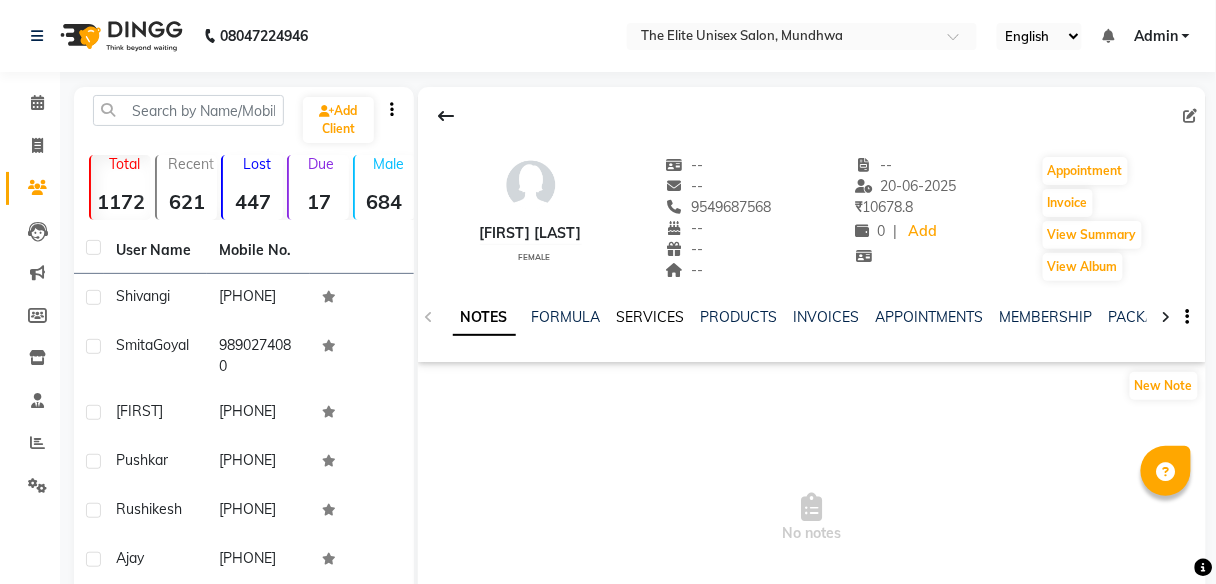 click on "SERVICES" 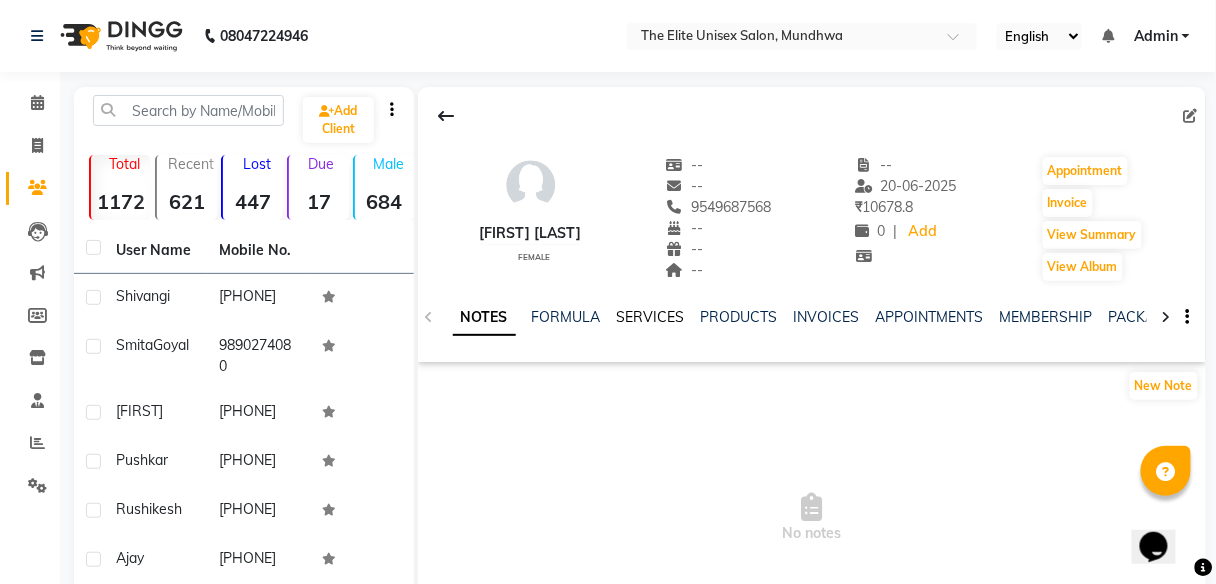 scroll, scrollTop: 0, scrollLeft: 0, axis: both 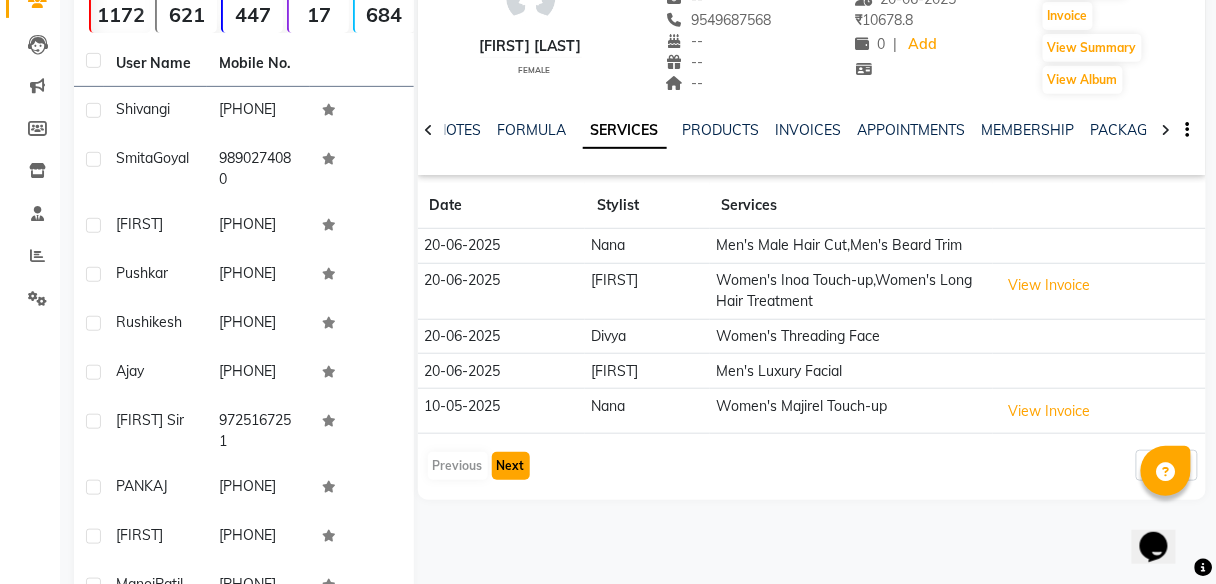 click on "Next" 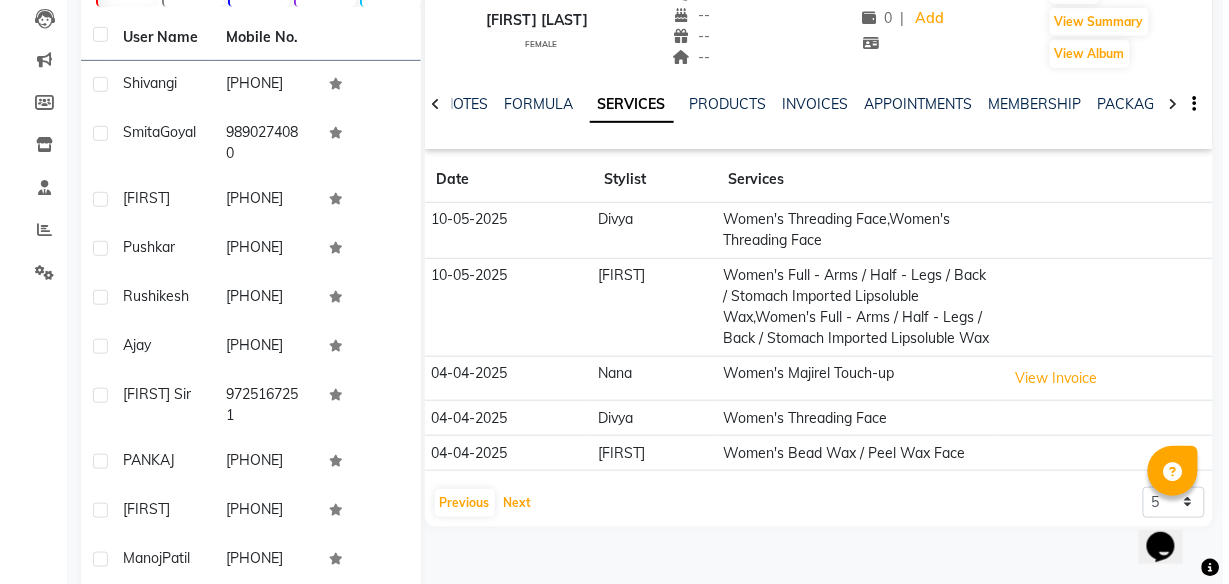 scroll, scrollTop: 214, scrollLeft: 0, axis: vertical 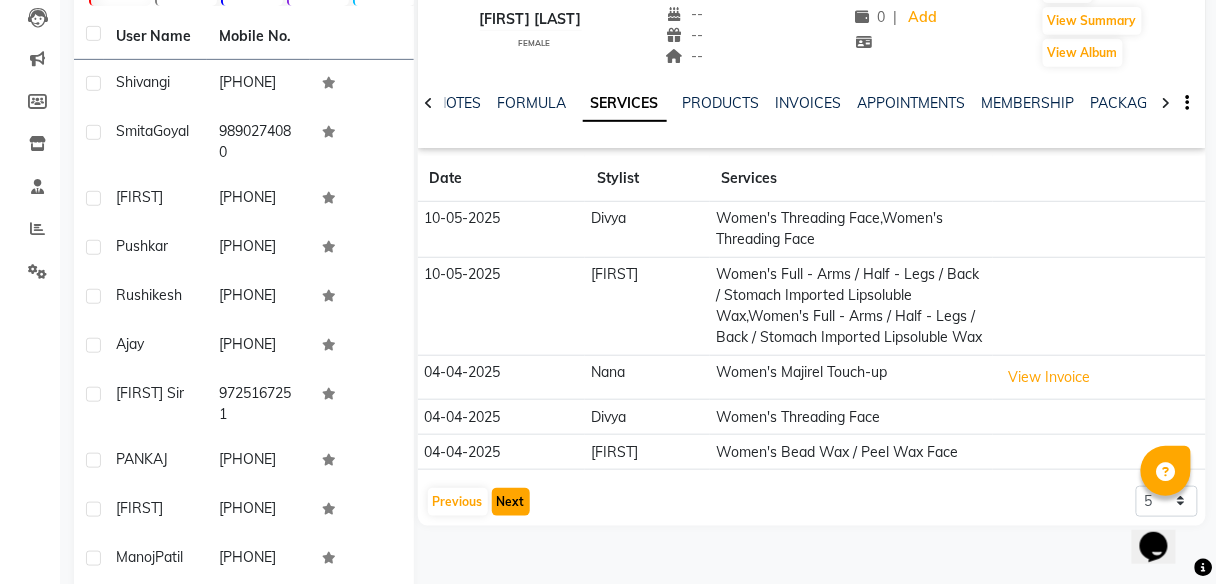 click on "Next" 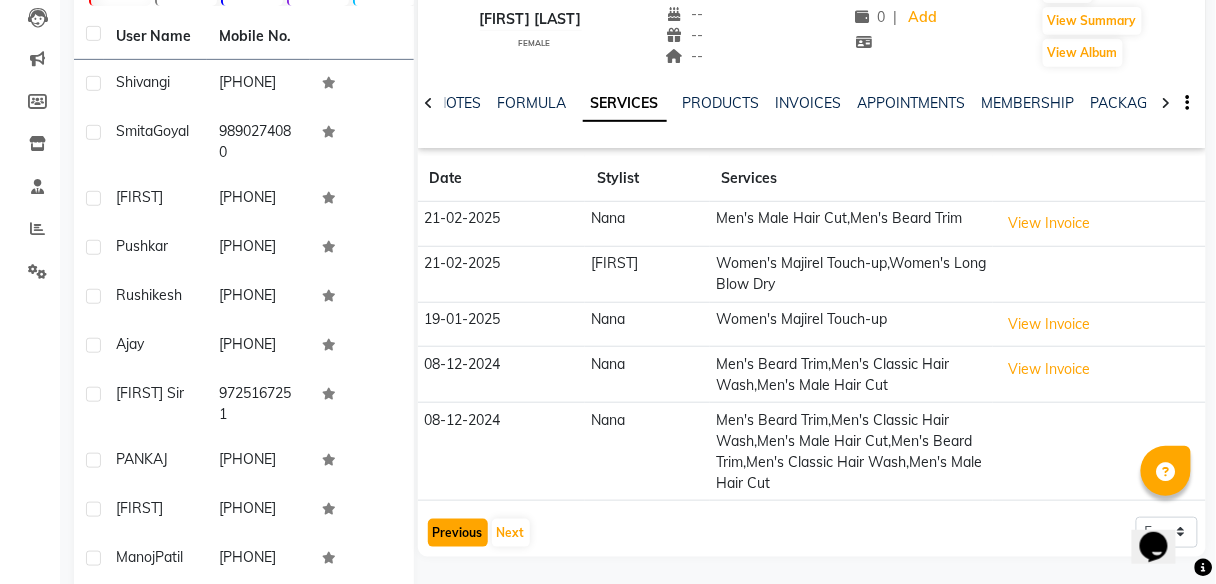 click on "Previous" 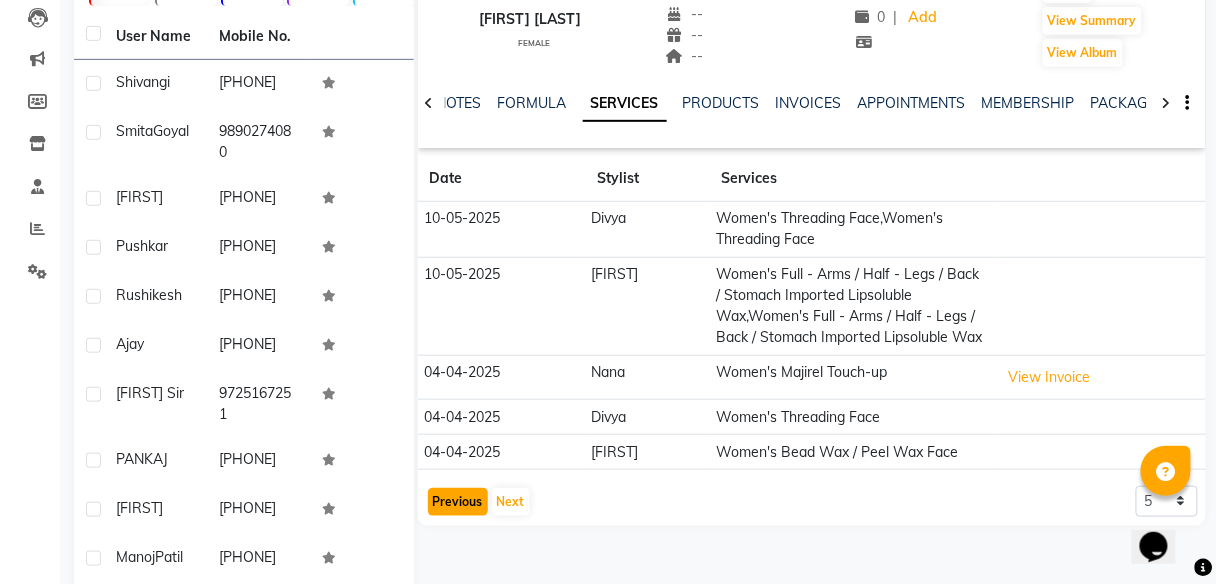 click on "Previous" 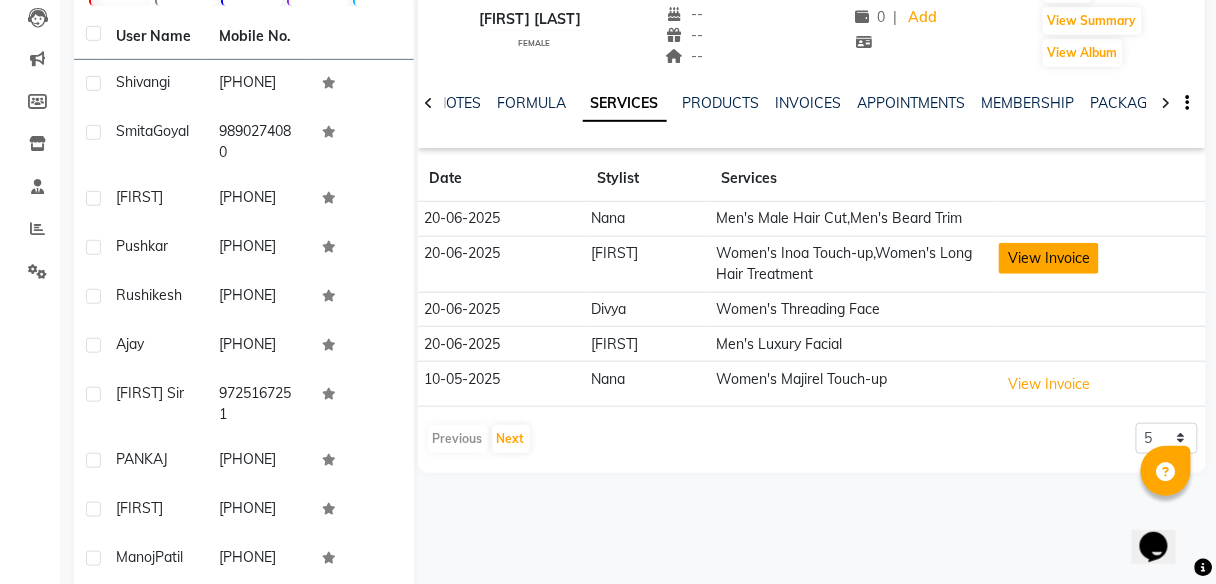 click on "View Invoice" 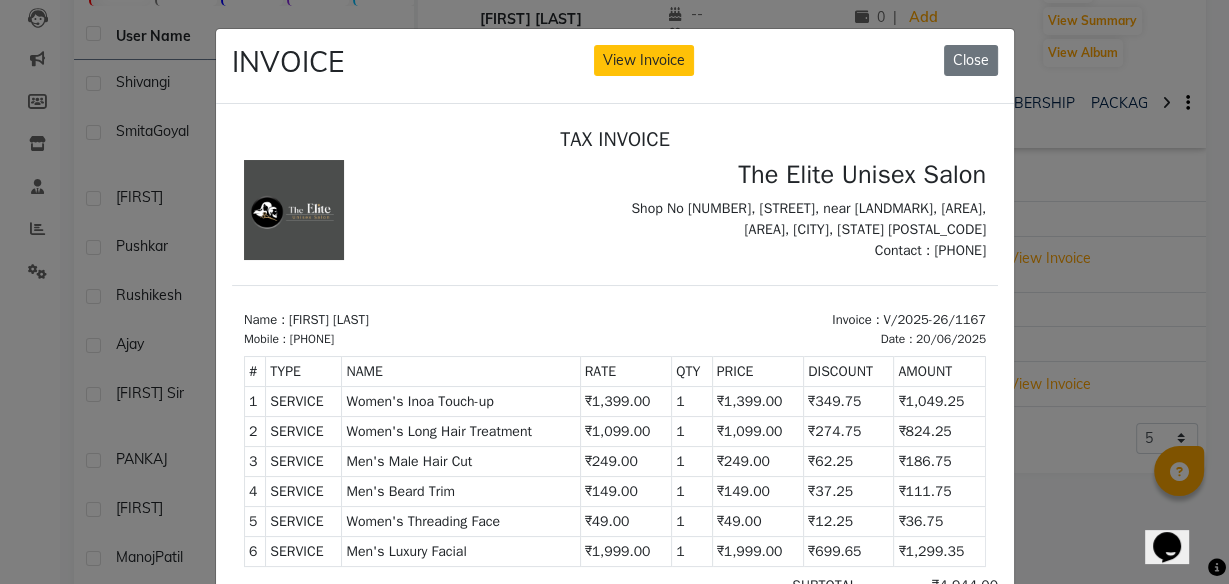 scroll, scrollTop: 16, scrollLeft: 0, axis: vertical 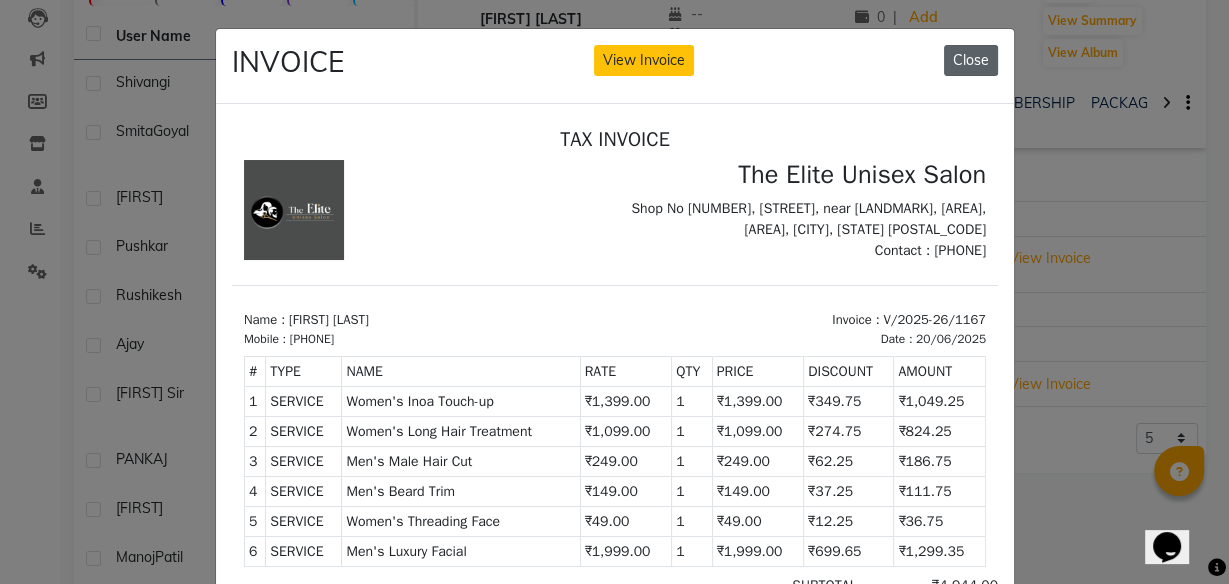 click on "Close" 